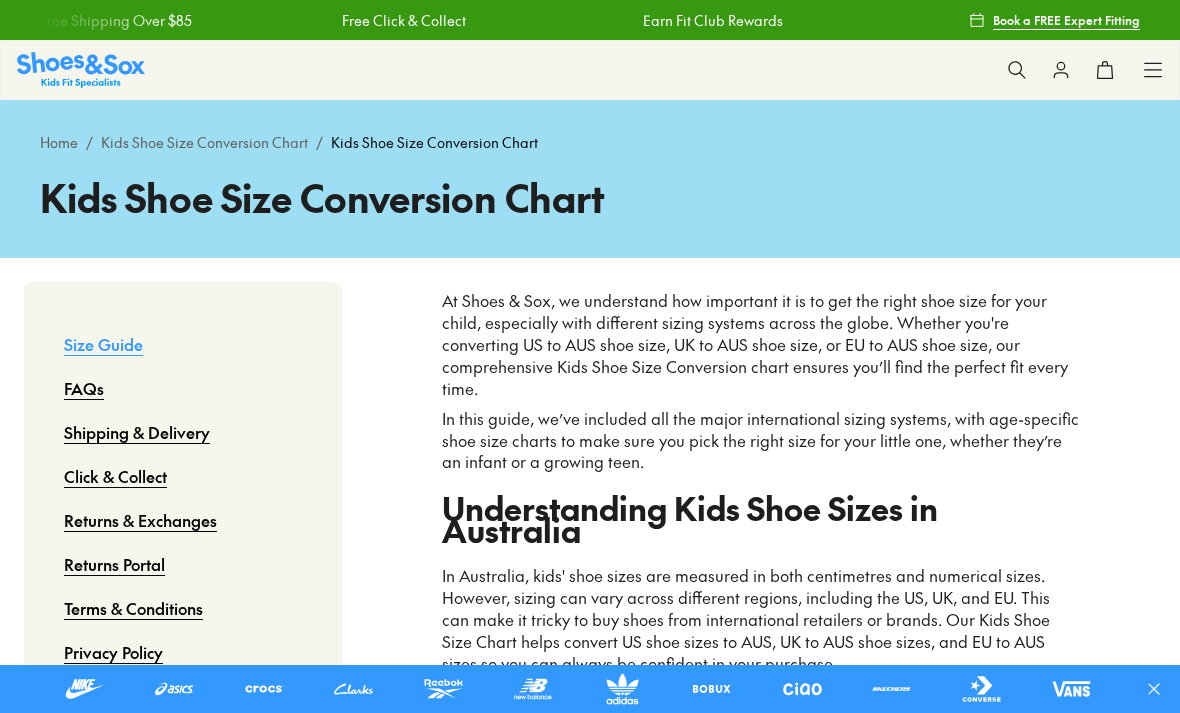 scroll, scrollTop: 0, scrollLeft: 0, axis: both 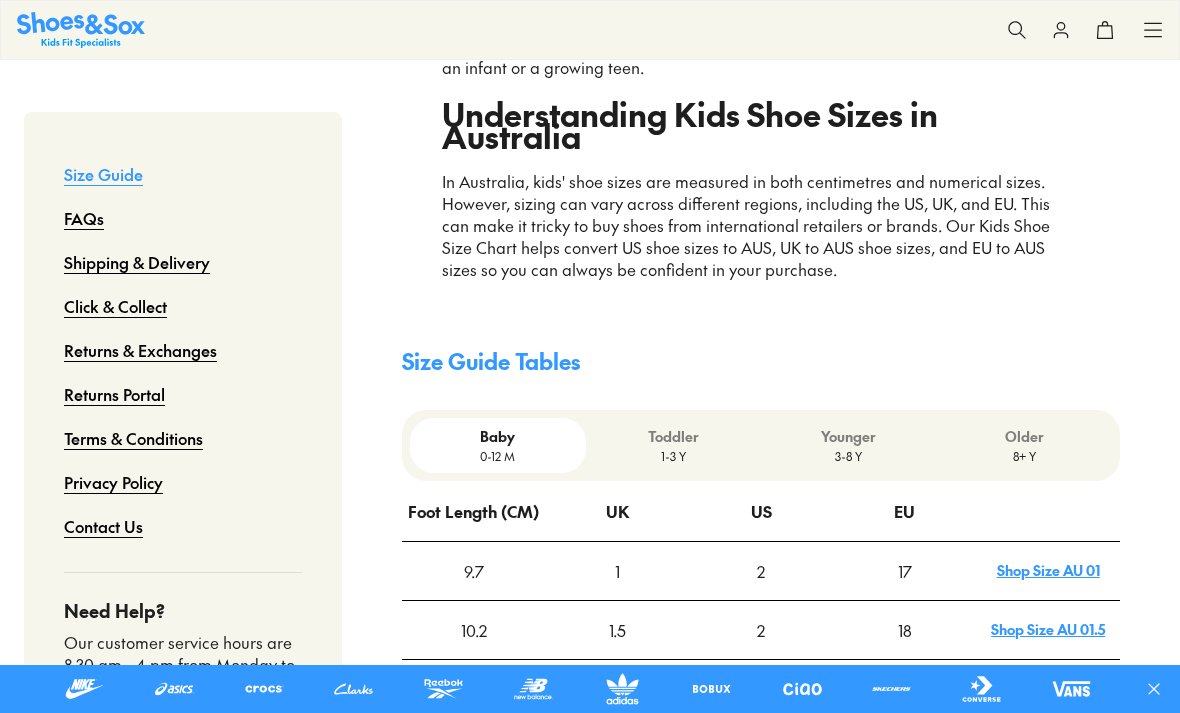 click on "Toddler" at bounding box center (673, 436) 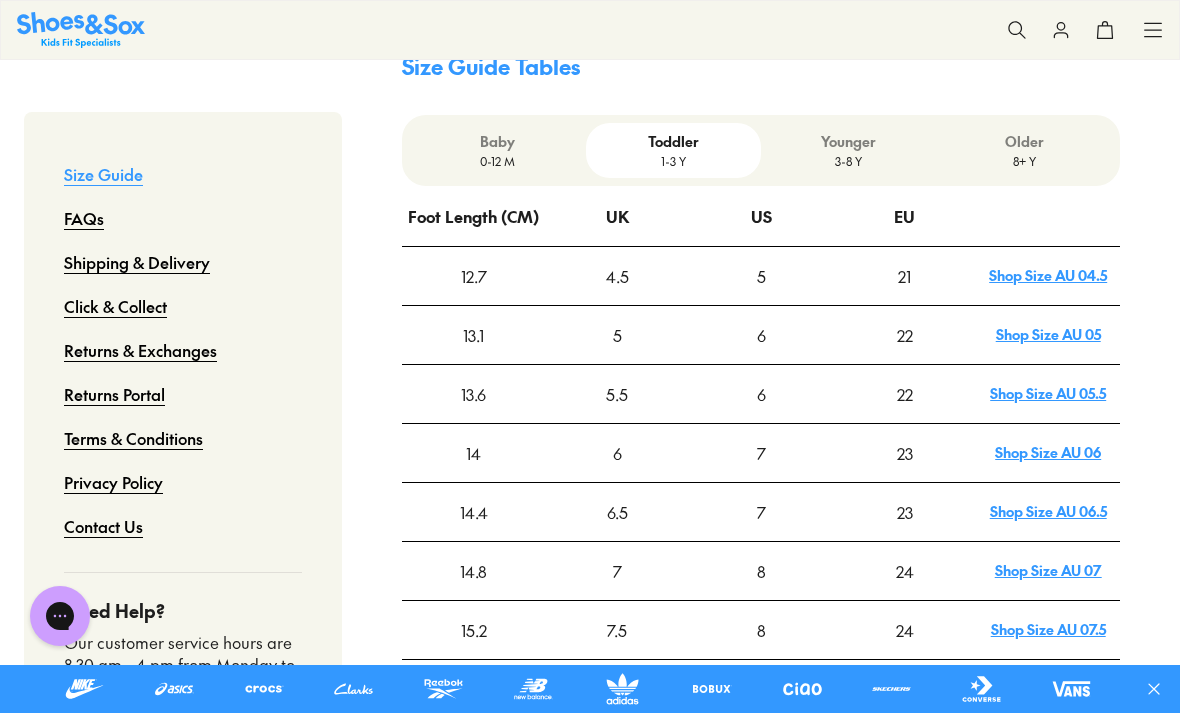 scroll, scrollTop: 690, scrollLeft: 0, axis: vertical 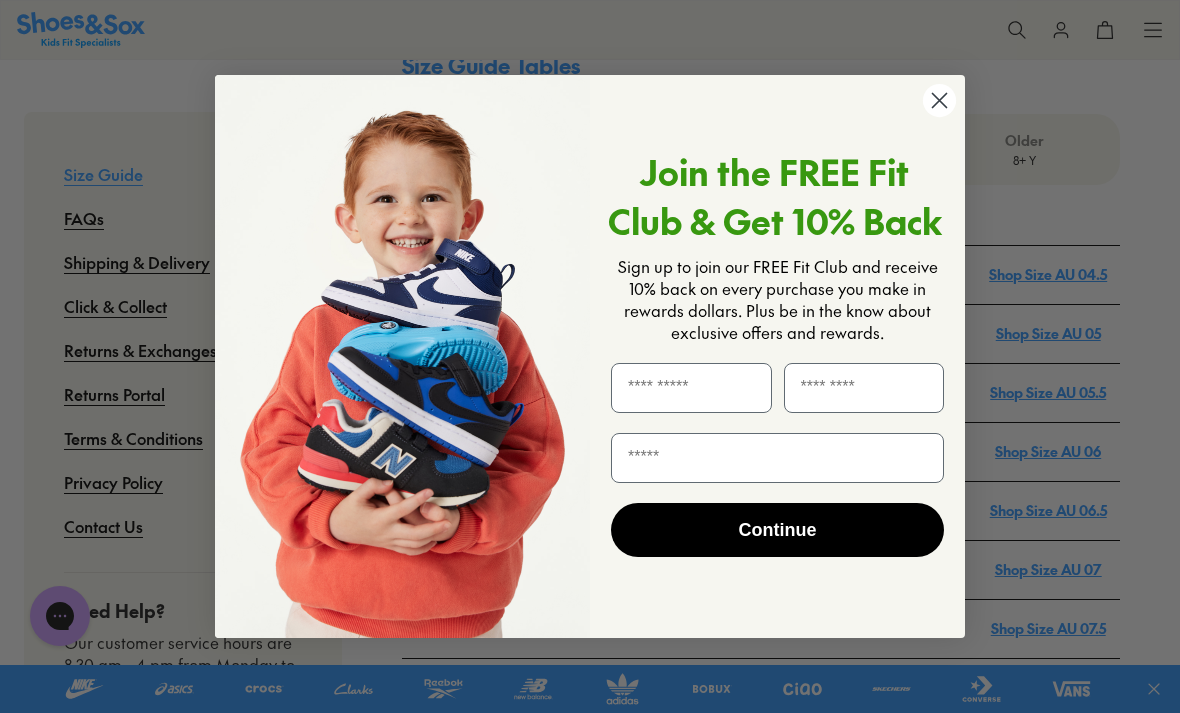 click on "Close dialog" 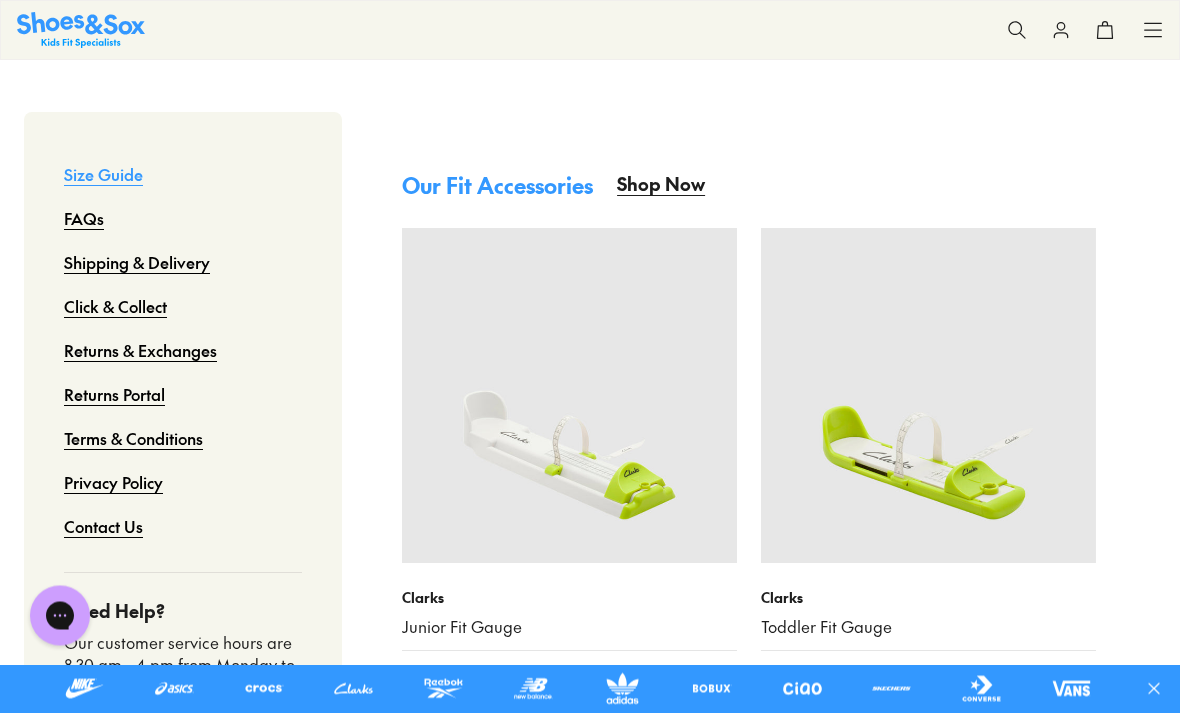 scroll, scrollTop: 2556, scrollLeft: 0, axis: vertical 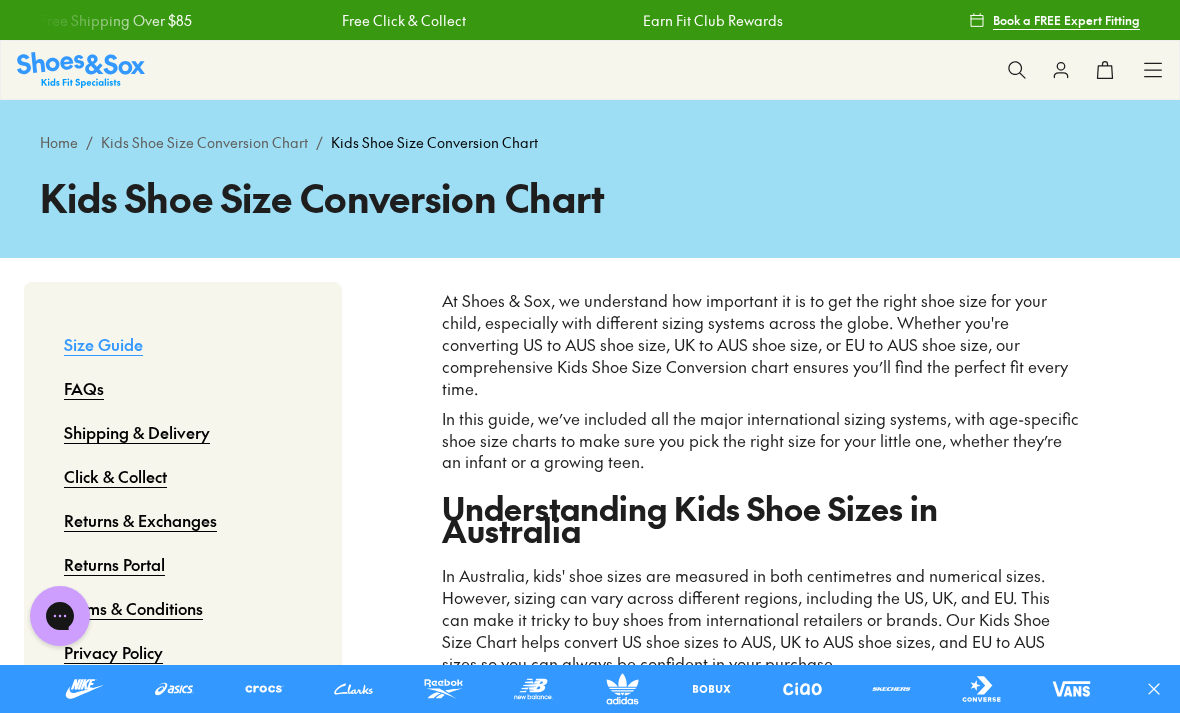 click 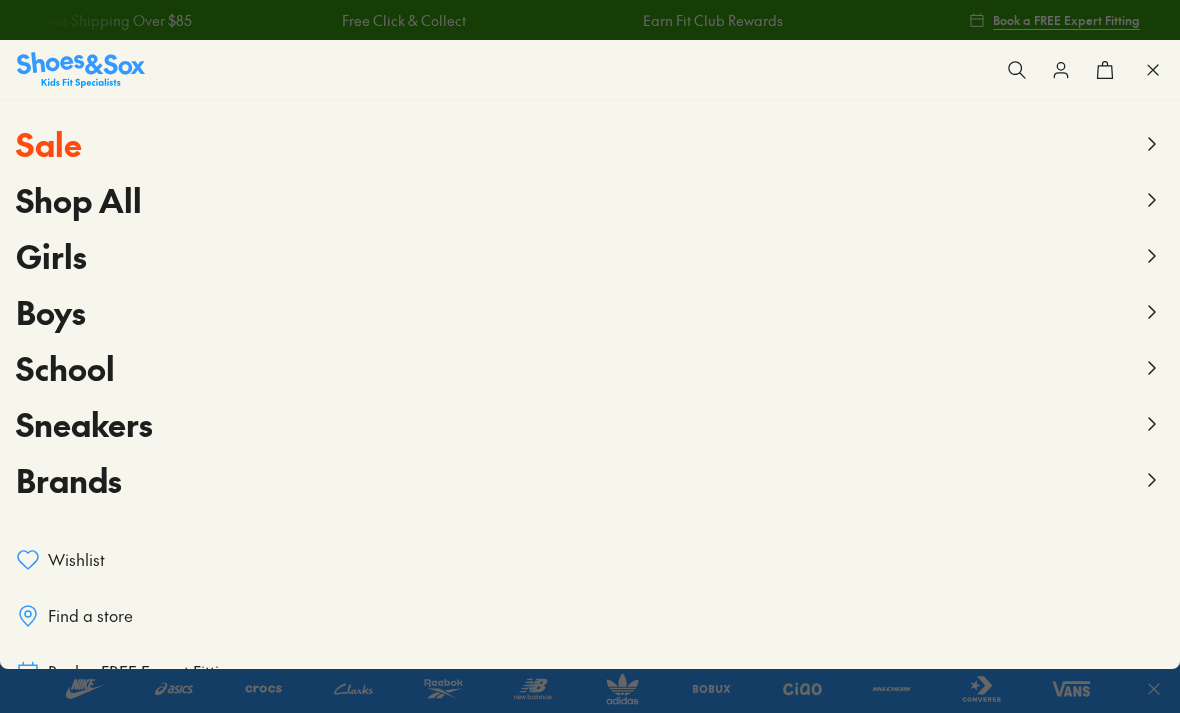 click 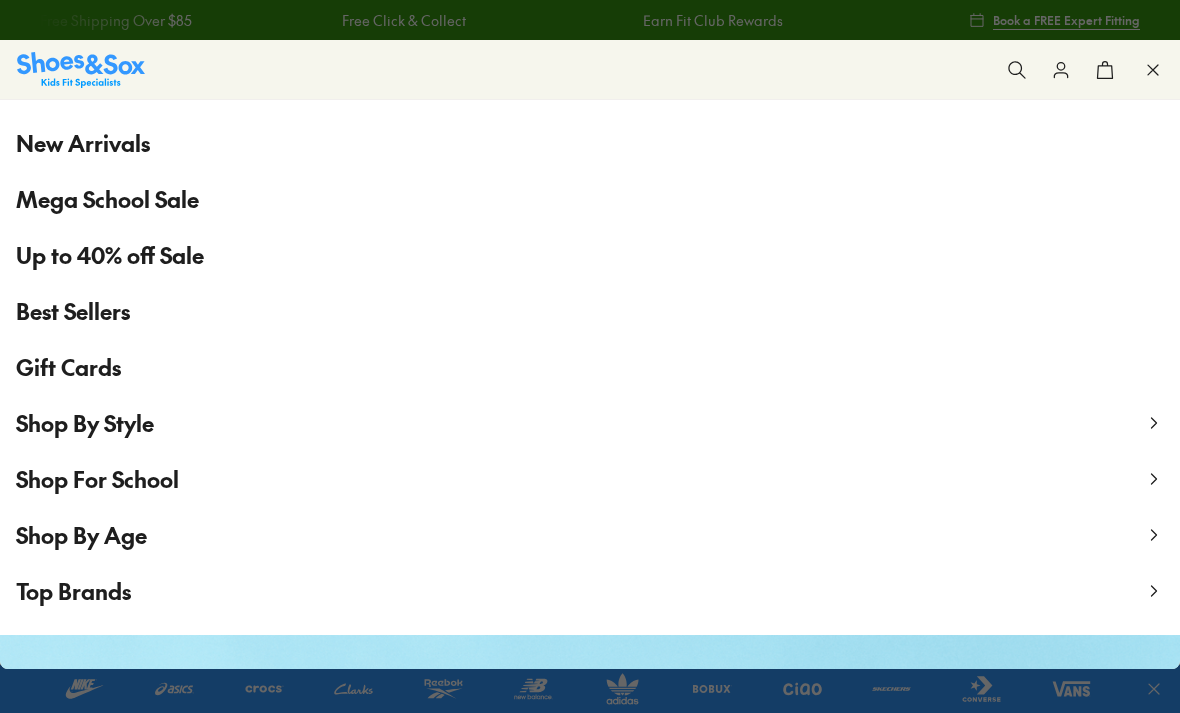 scroll, scrollTop: 116, scrollLeft: 0, axis: vertical 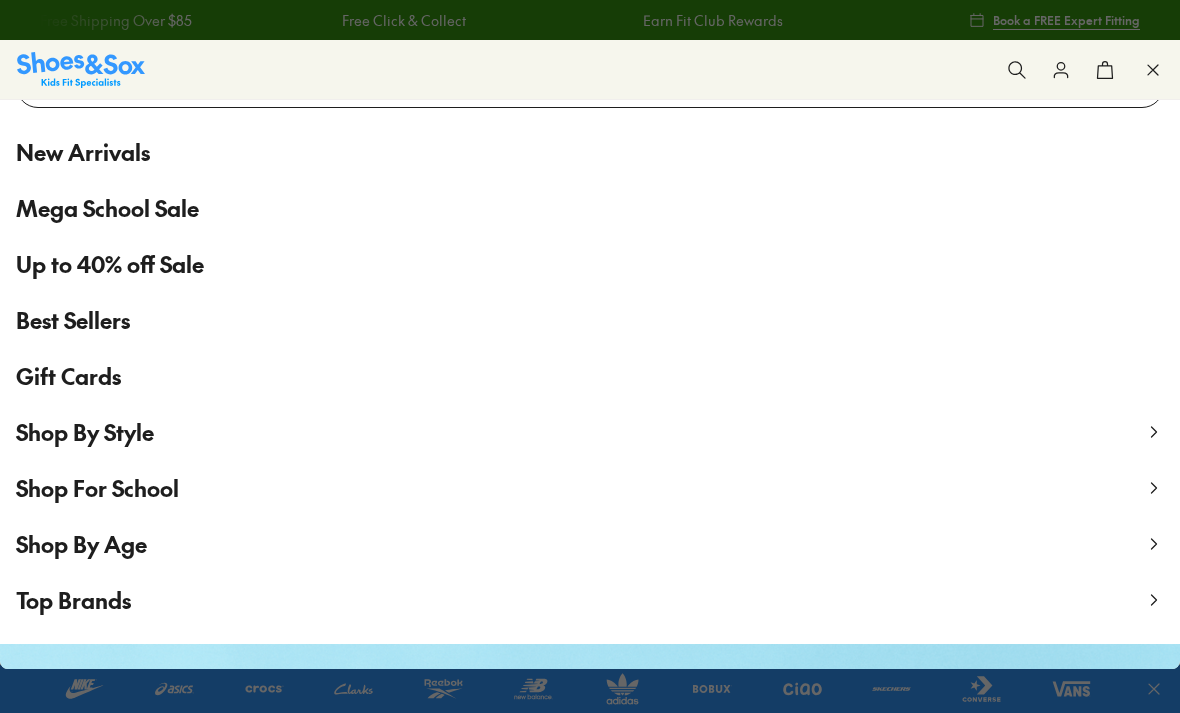 click on "Shop By Age" at bounding box center [81, 544] 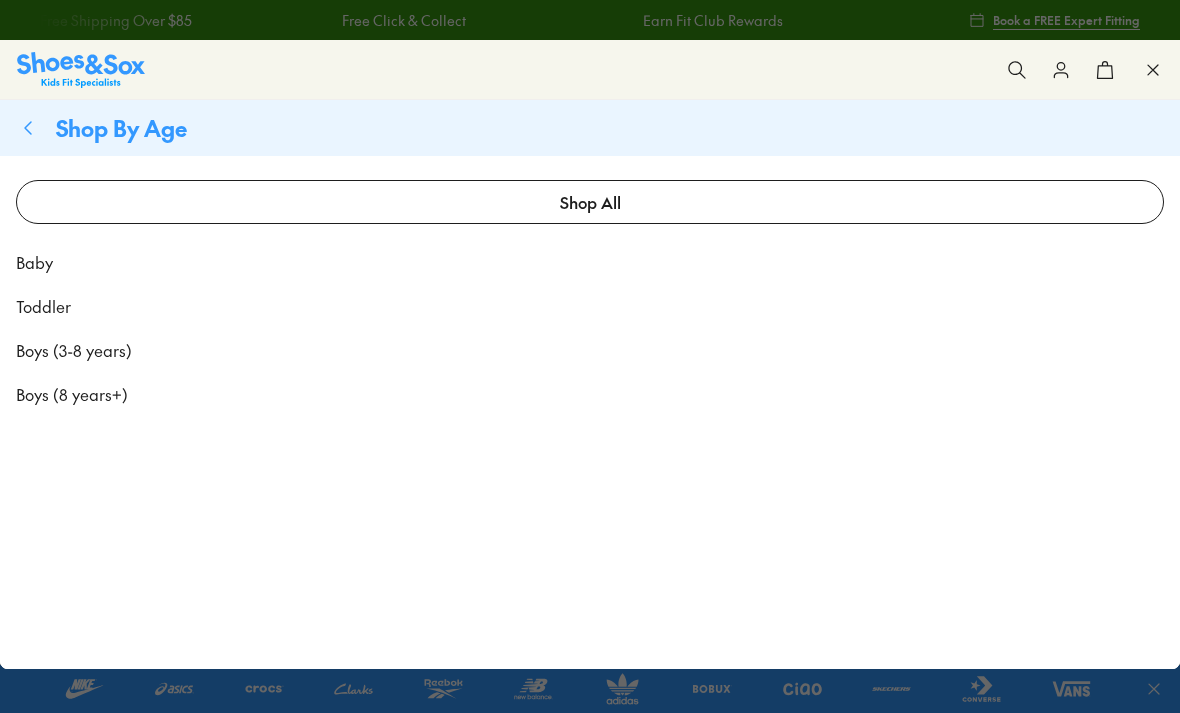 click on "Toddler" at bounding box center (43, 306) 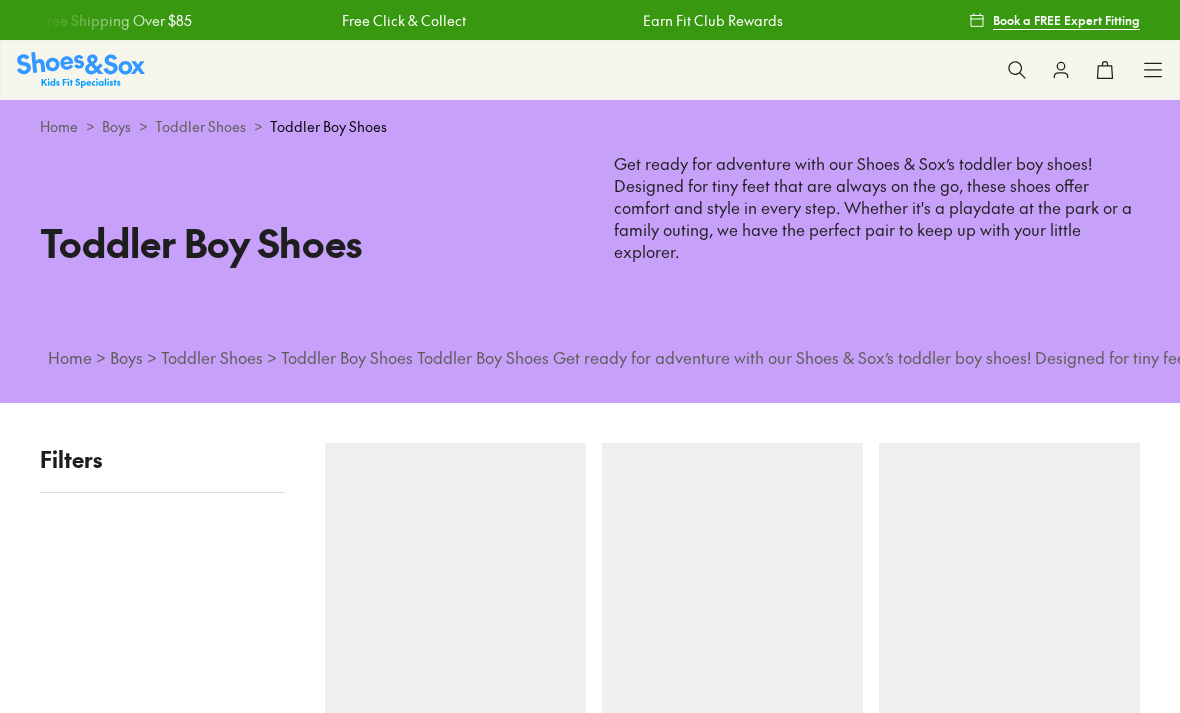 scroll, scrollTop: 0, scrollLeft: 0, axis: both 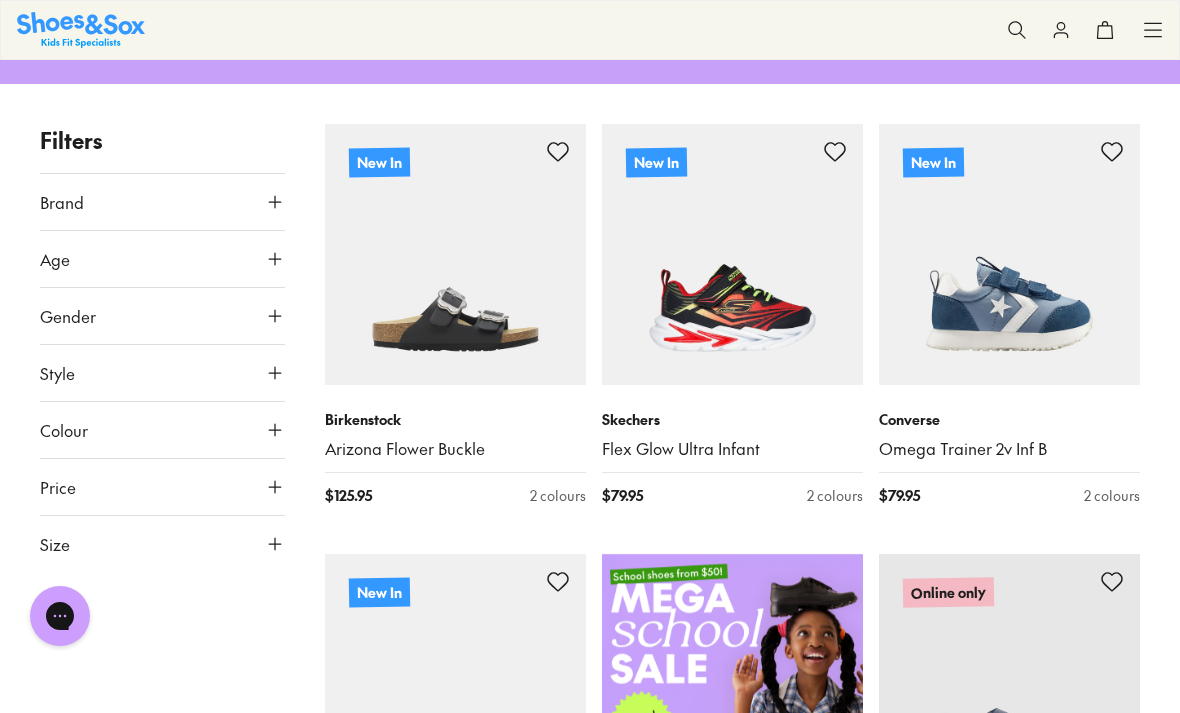 click on "Brand" at bounding box center (162, 202) 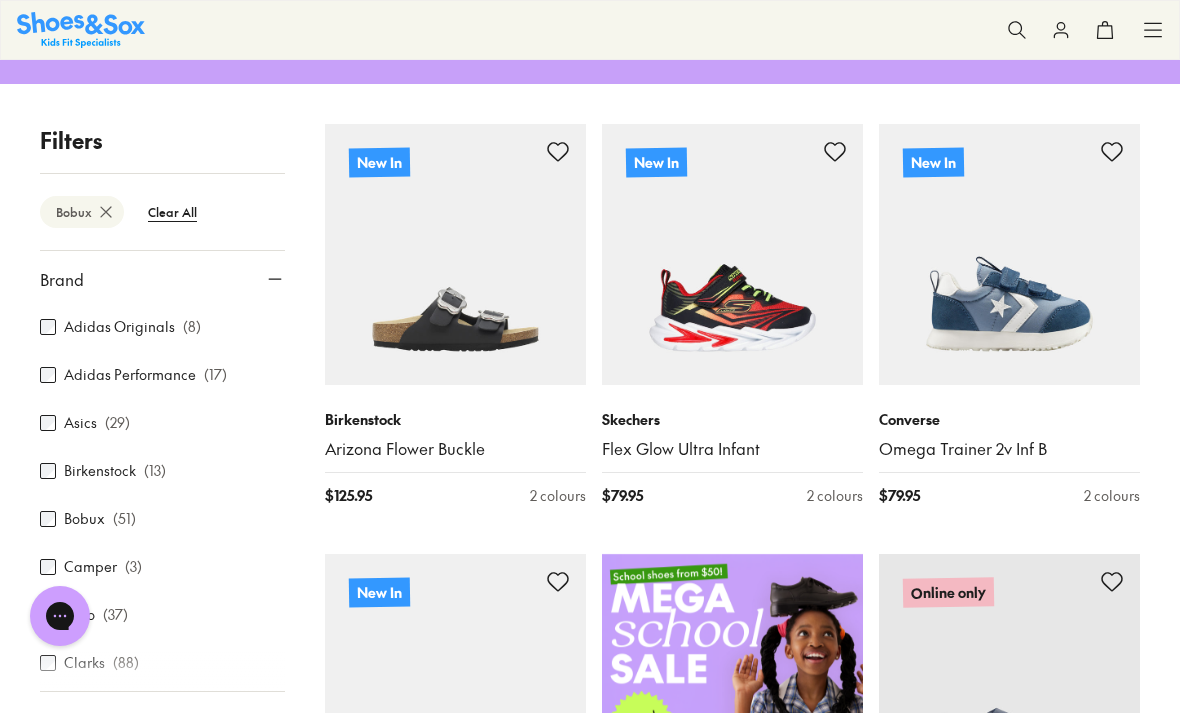 scroll, scrollTop: 188, scrollLeft: 0, axis: vertical 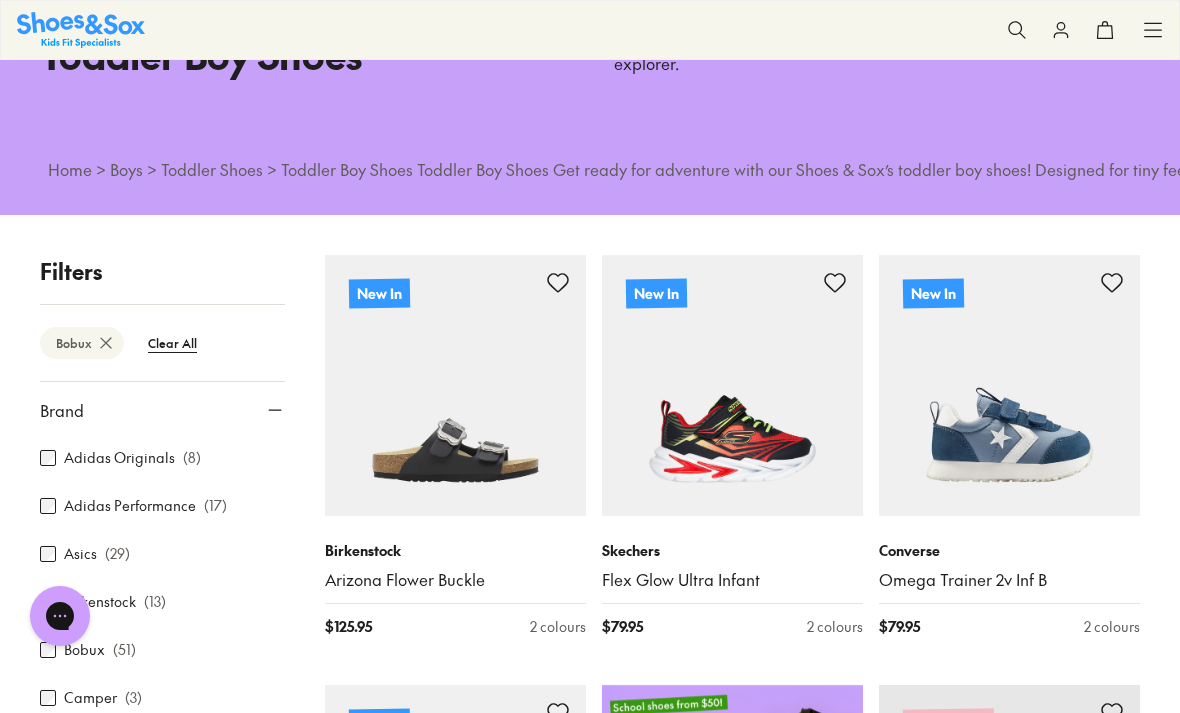 type on "***" 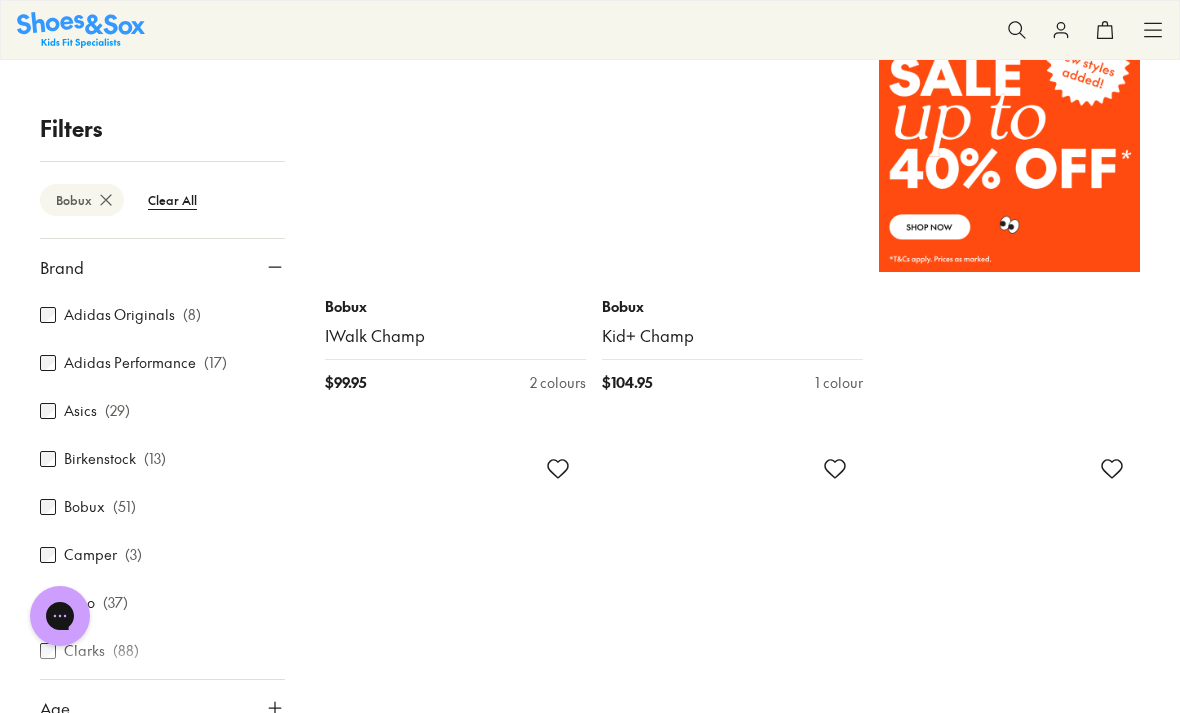 scroll, scrollTop: 1293, scrollLeft: 0, axis: vertical 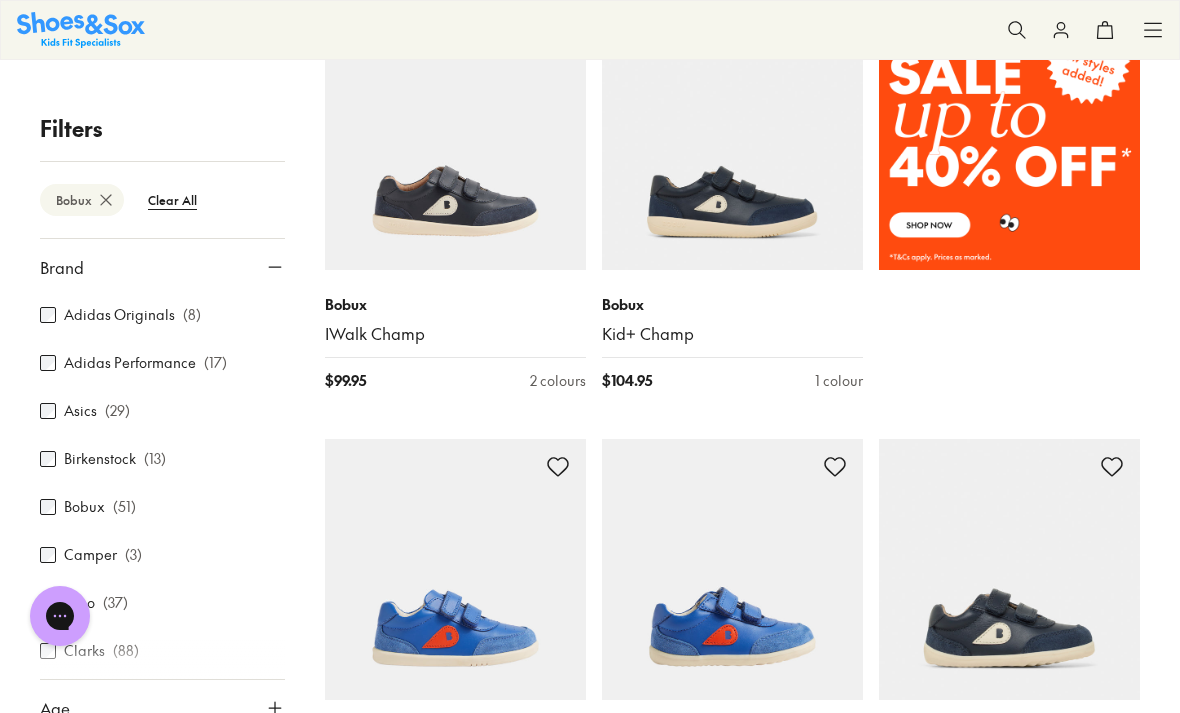 click on "IWalk Champ" at bounding box center [455, 334] 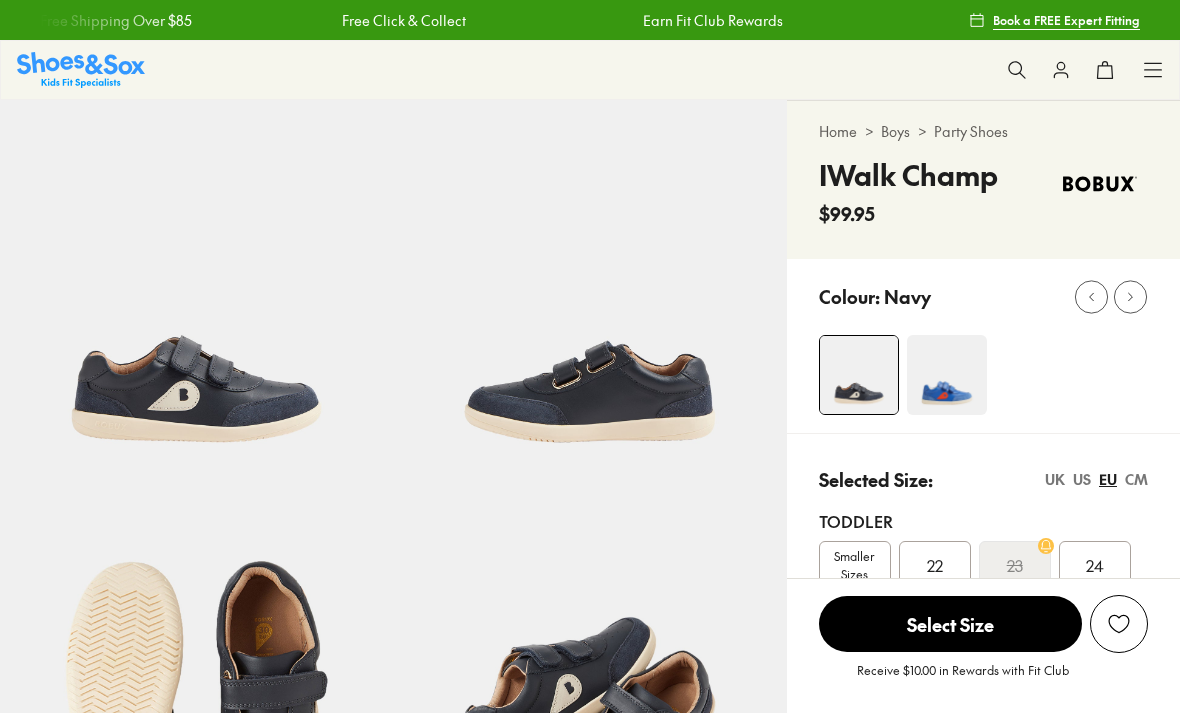 scroll, scrollTop: 0, scrollLeft: 0, axis: both 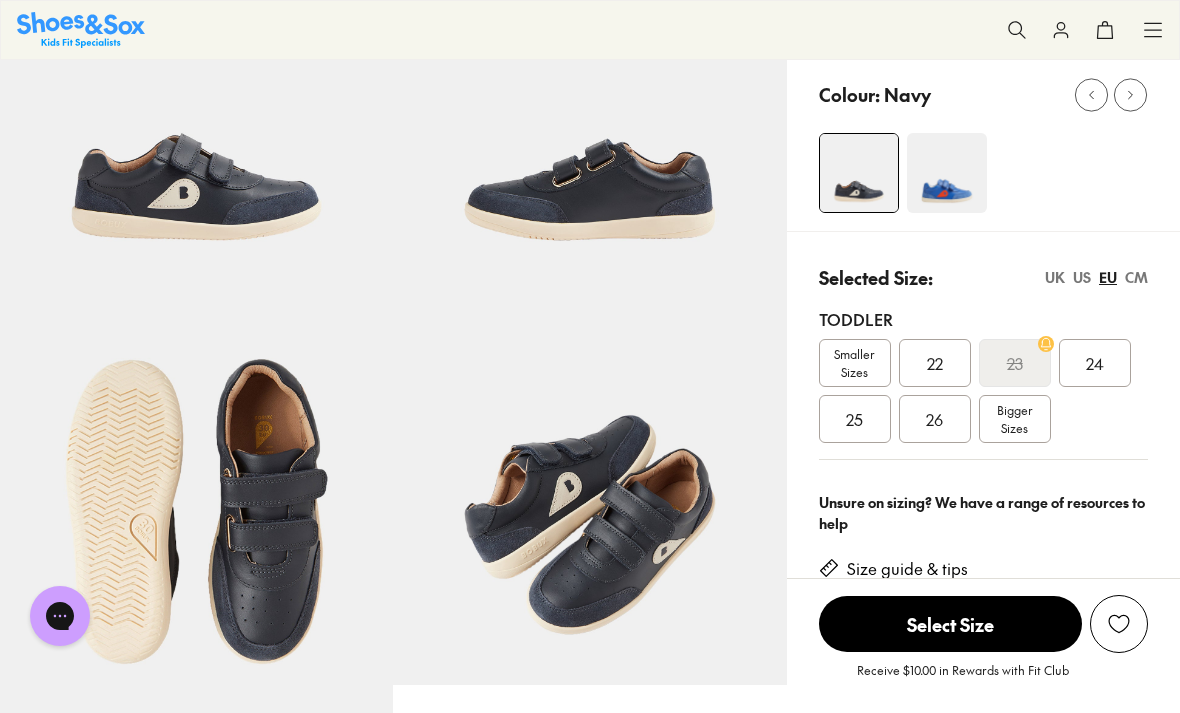 click on "Smaller Sizes" at bounding box center (855, 363) 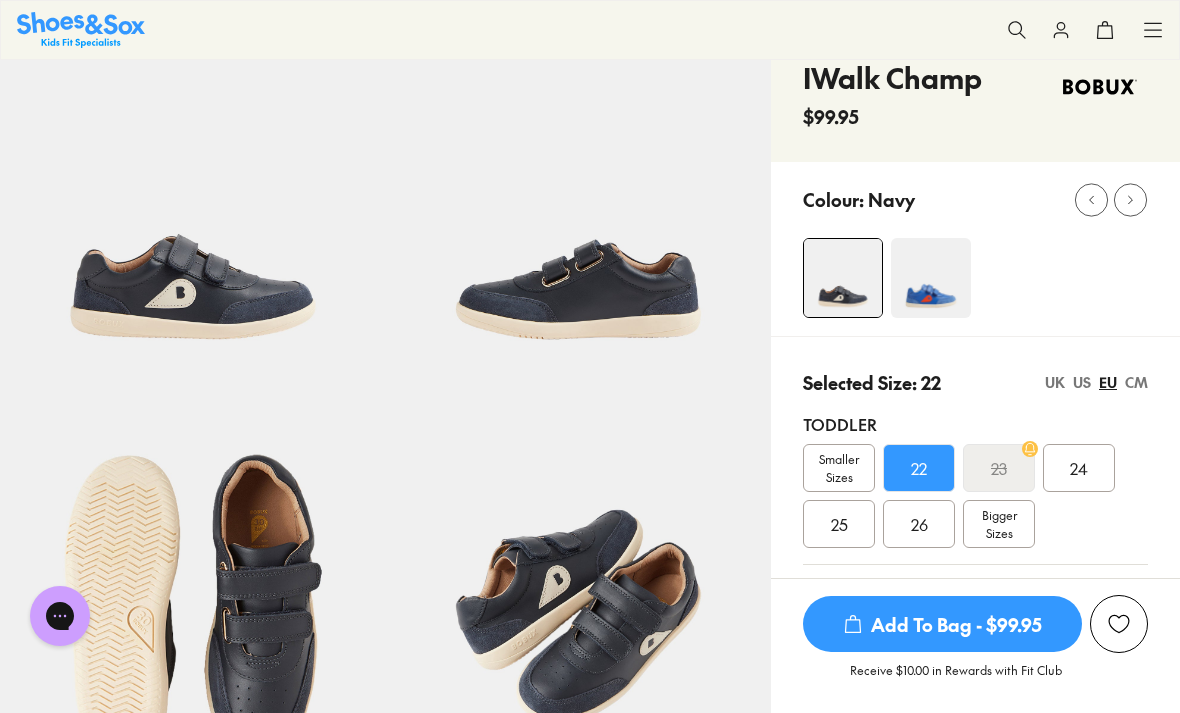 scroll, scrollTop: 0, scrollLeft: 0, axis: both 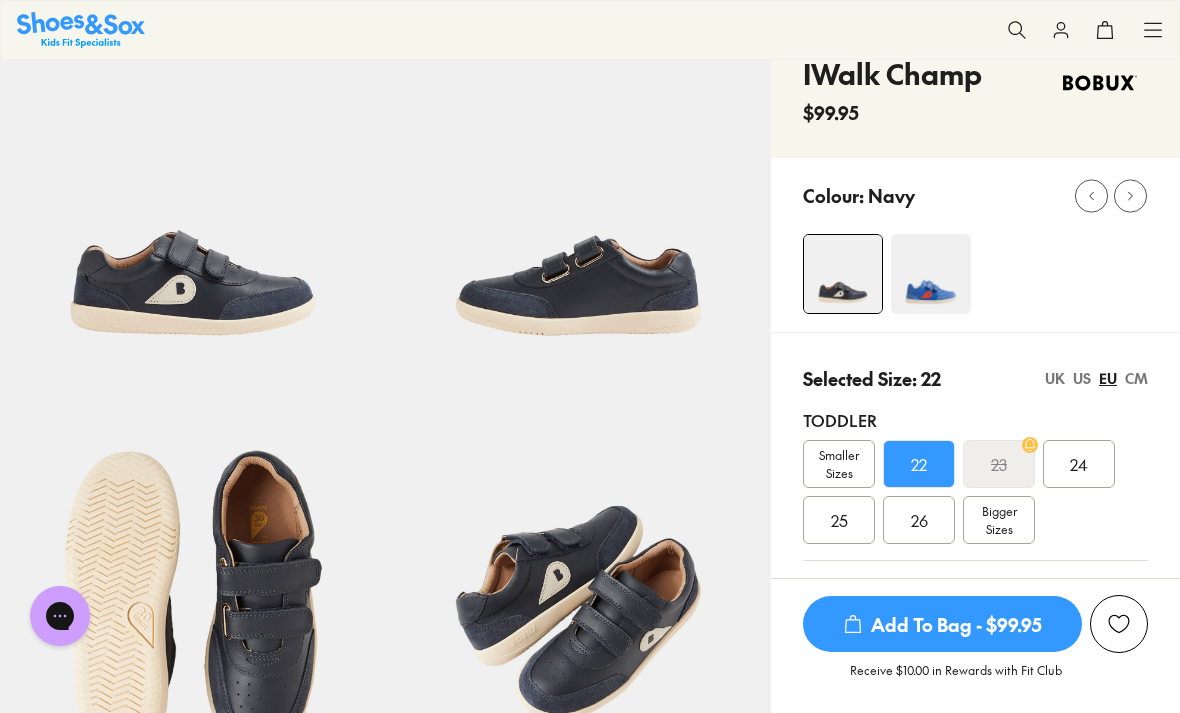 click on "Add To Bag - $99.95" at bounding box center [942, 624] 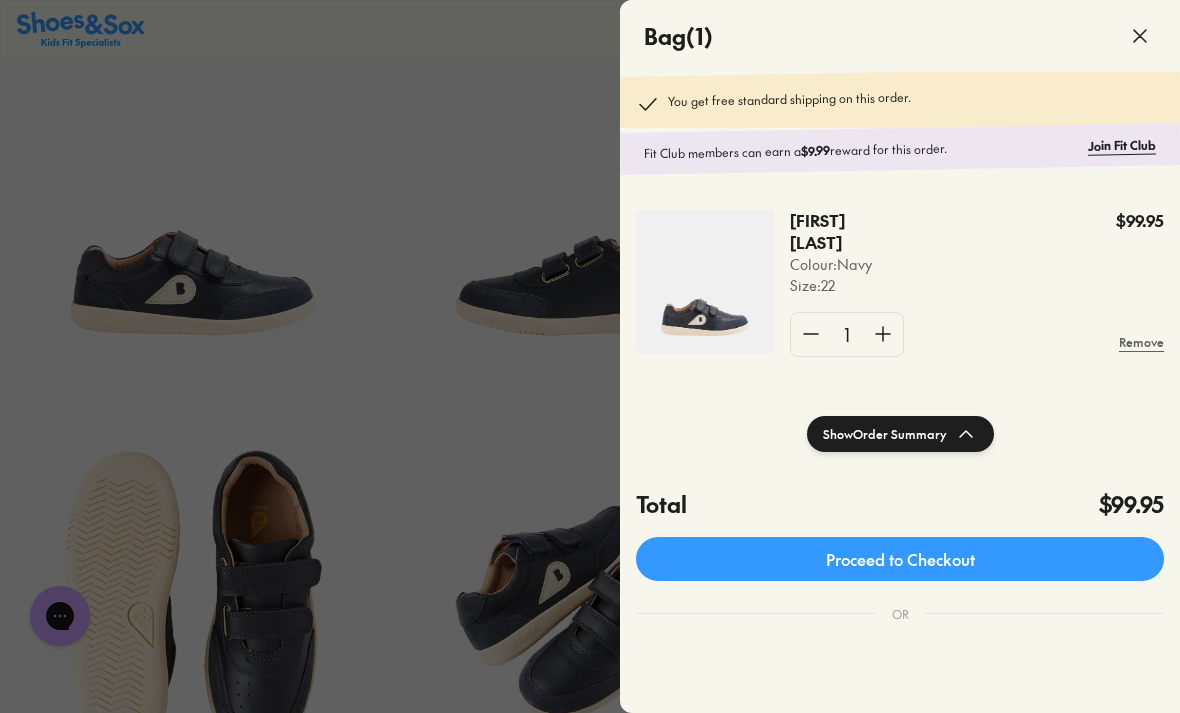 click 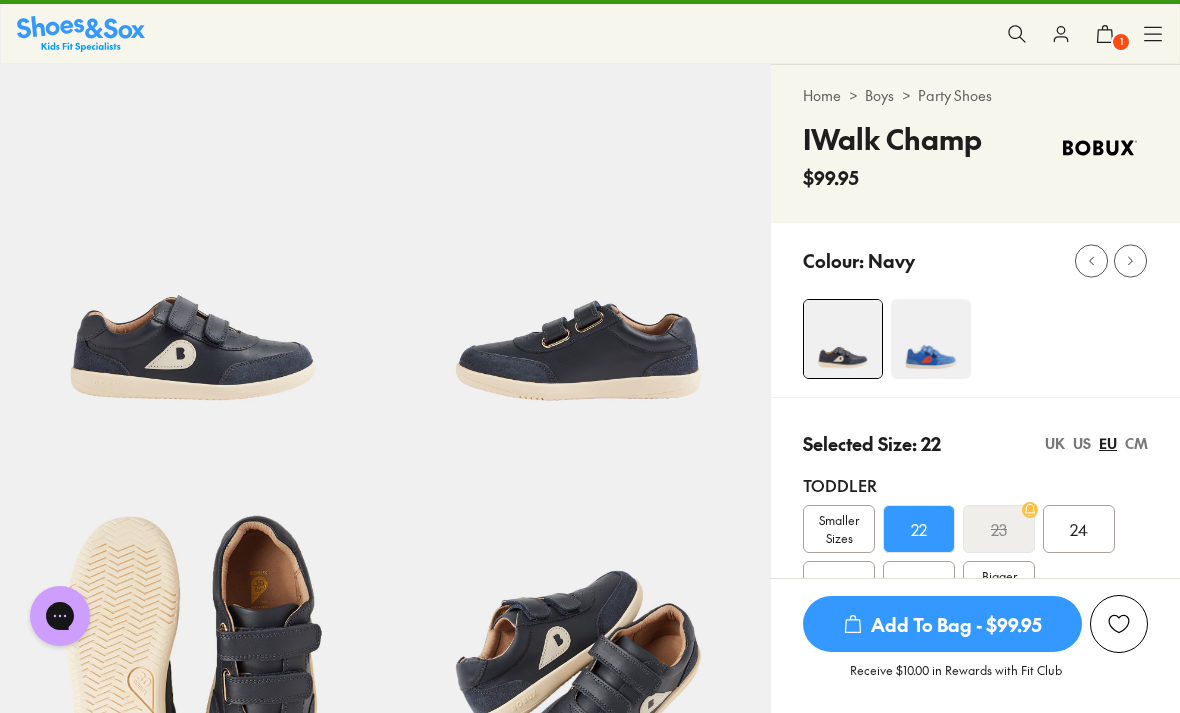 scroll, scrollTop: 0, scrollLeft: 0, axis: both 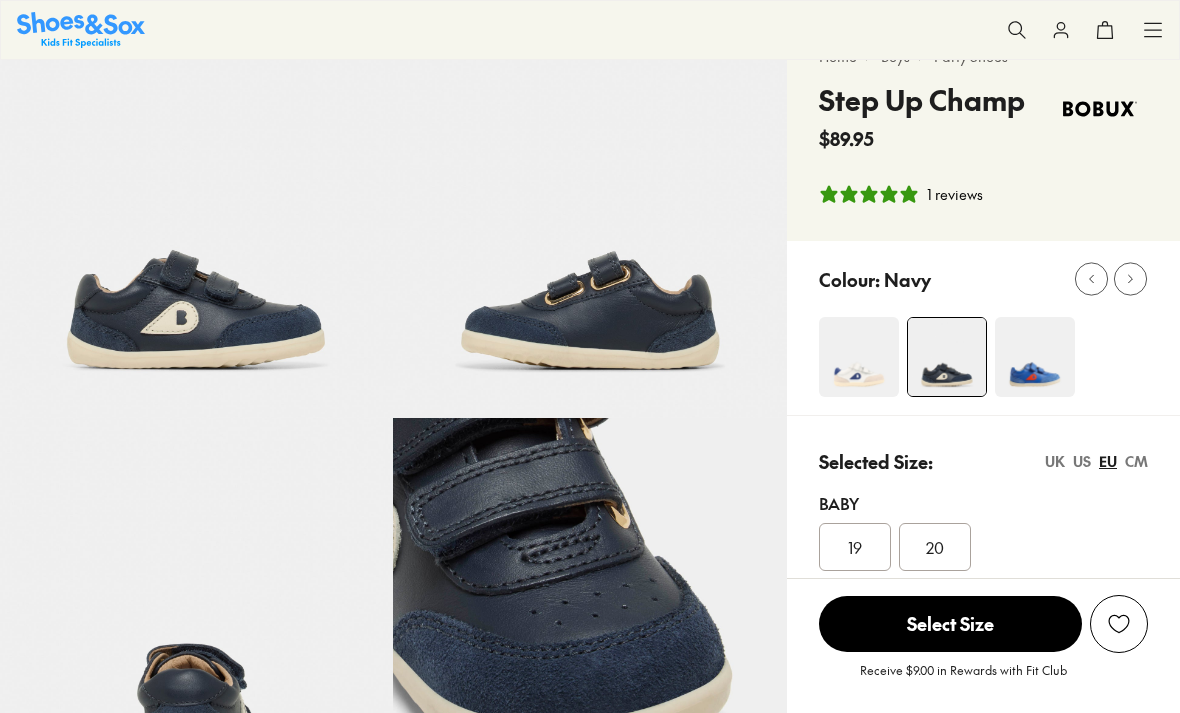 select on "*" 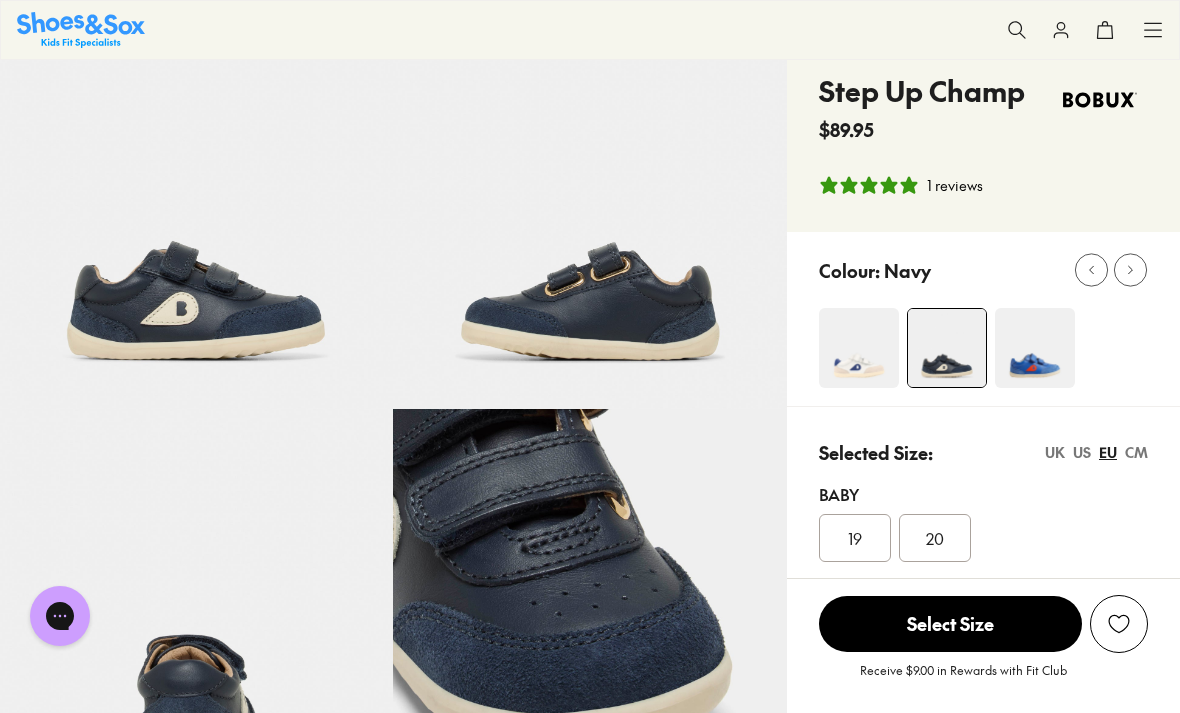 scroll, scrollTop: 157, scrollLeft: 0, axis: vertical 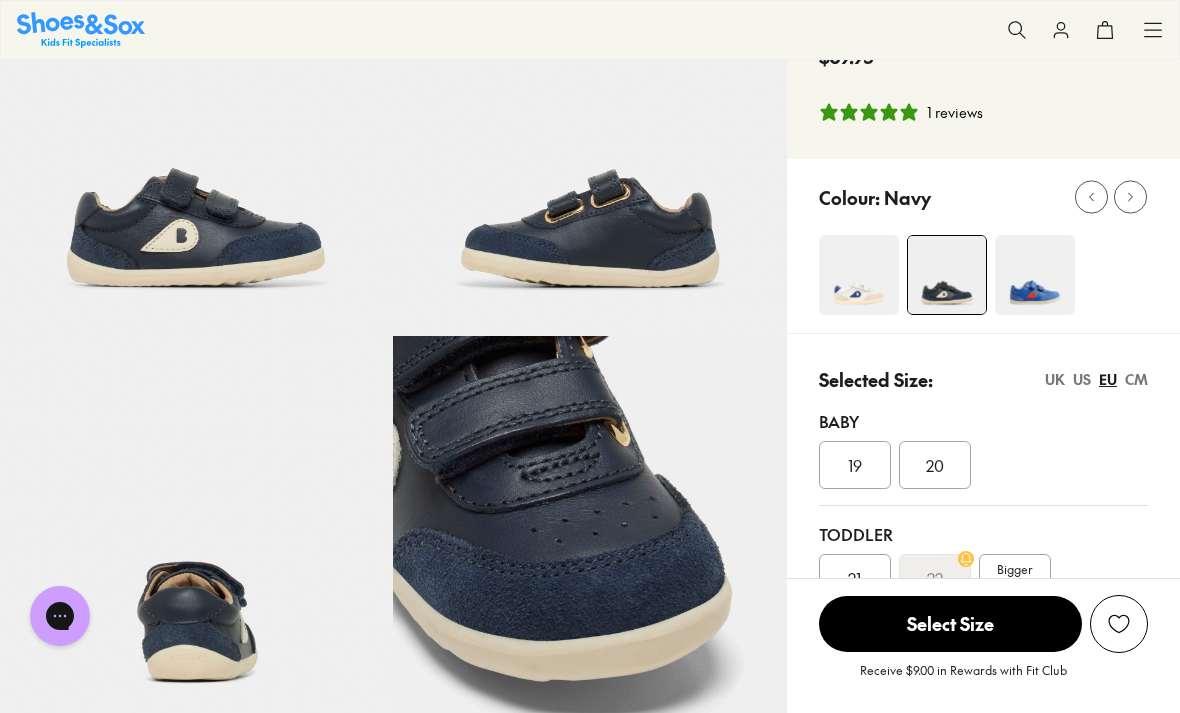 click at bounding box center (1035, 275) 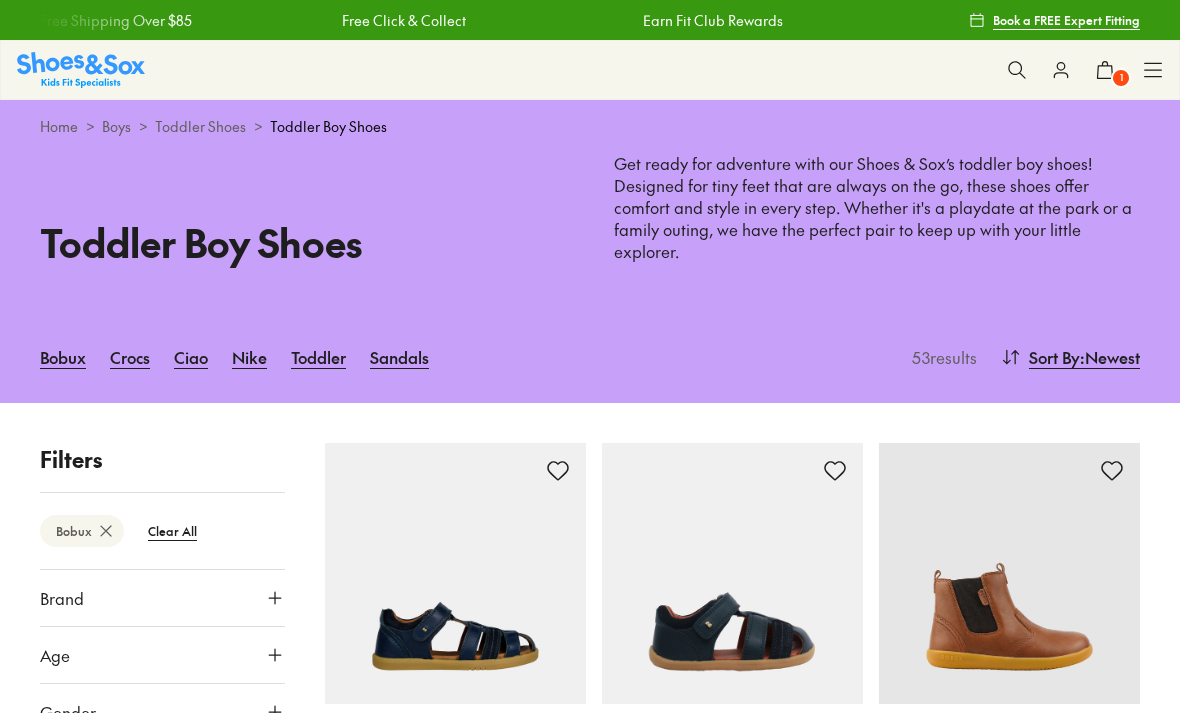 scroll, scrollTop: 1093, scrollLeft: 0, axis: vertical 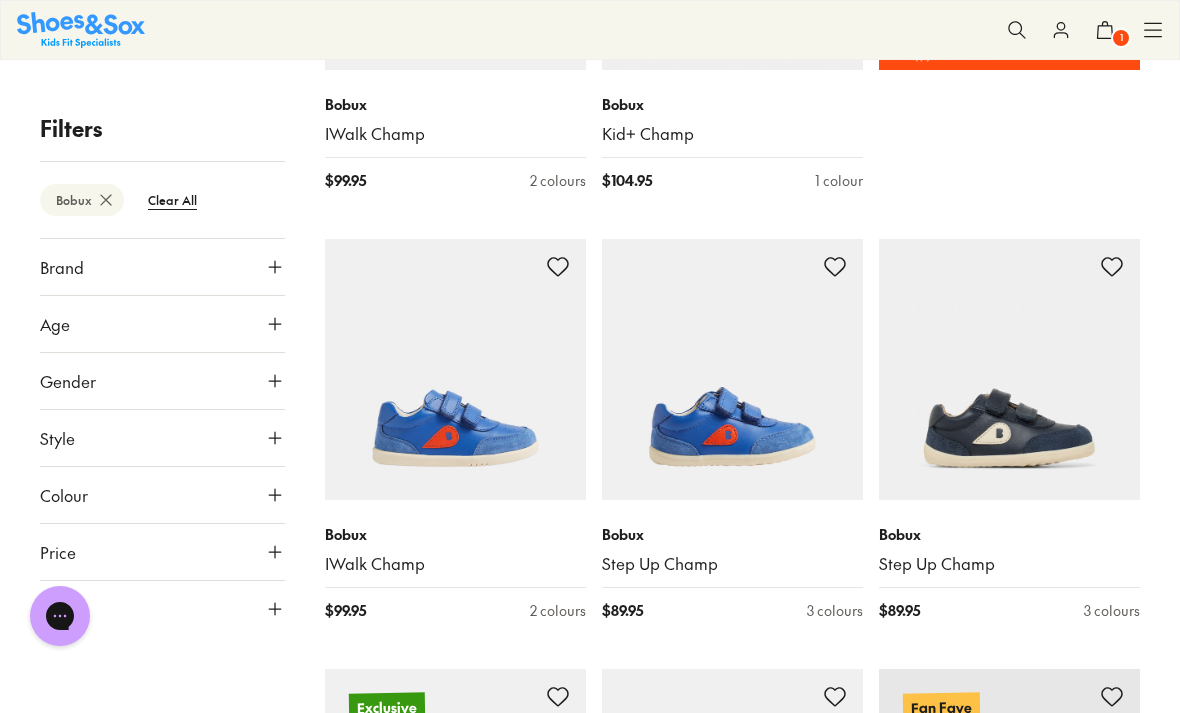 click on "Bobux Step Up Champ" at bounding box center (1009, 549) 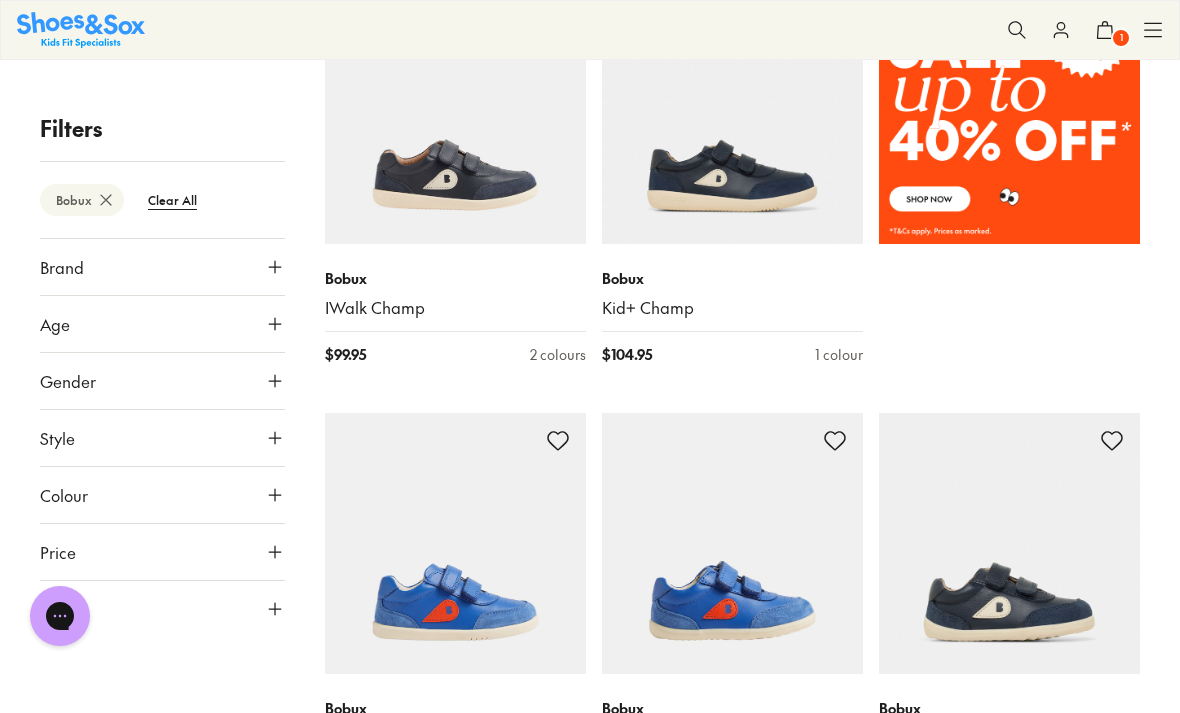 scroll, scrollTop: 1074, scrollLeft: 0, axis: vertical 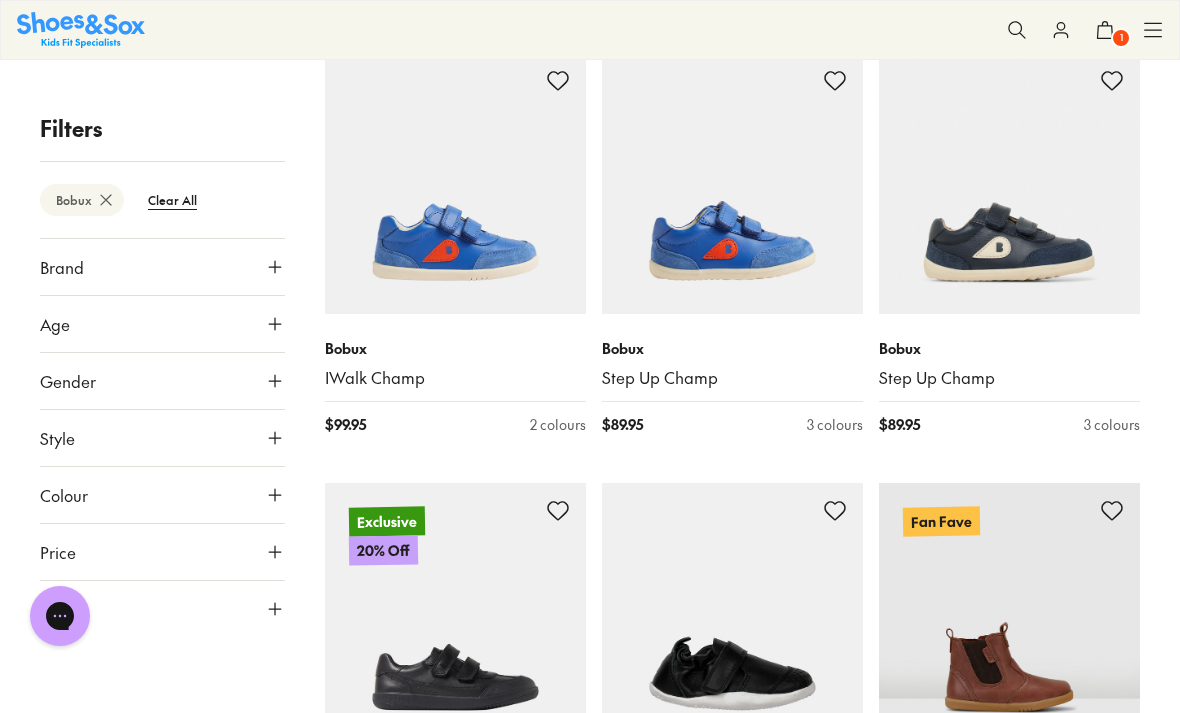 click on "Step Up Champ" at bounding box center [1009, 378] 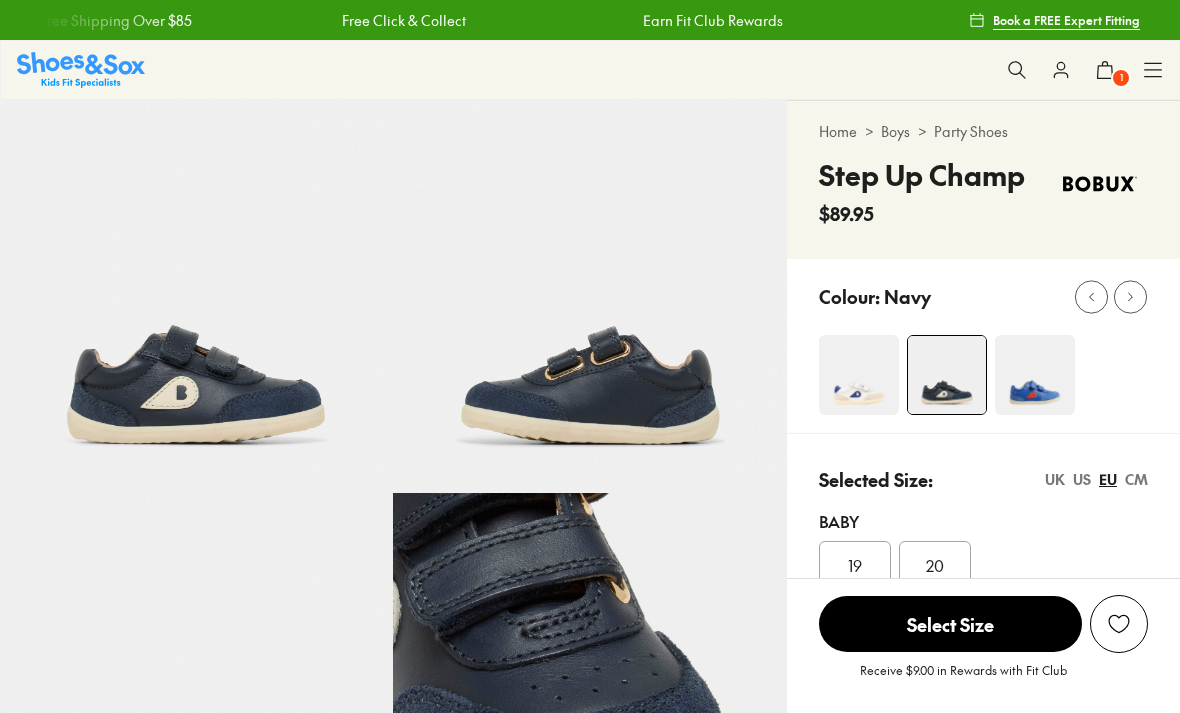 select on "*" 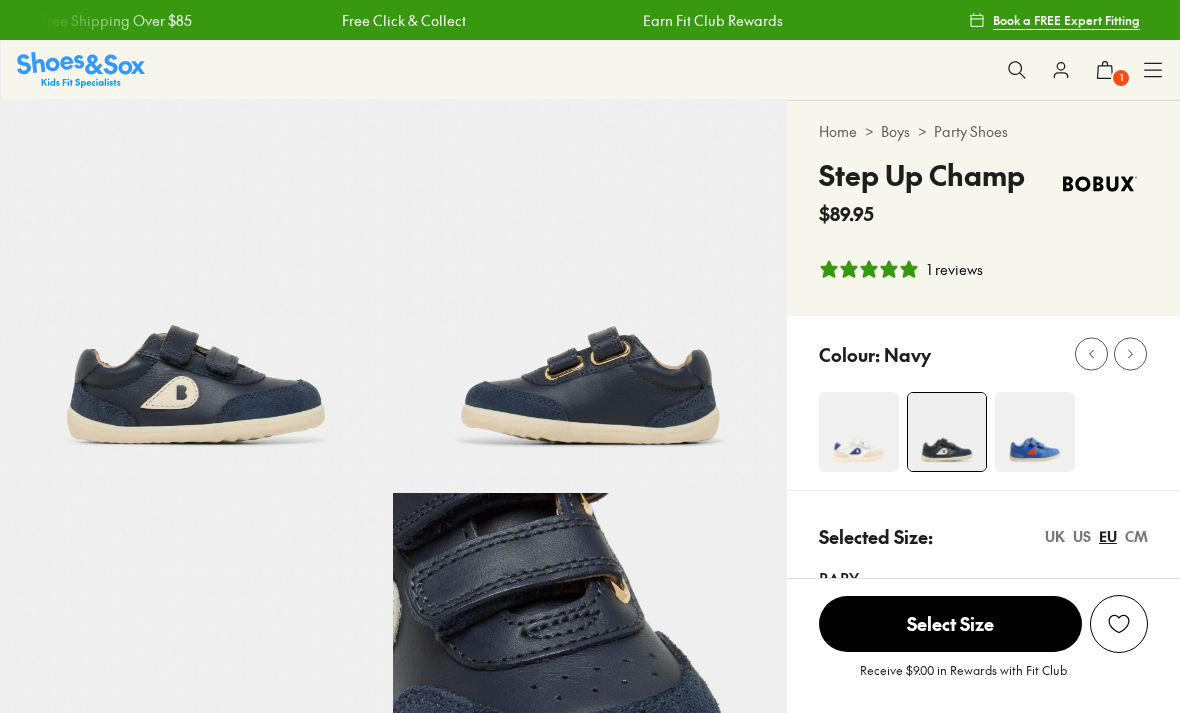 scroll, scrollTop: 0, scrollLeft: 0, axis: both 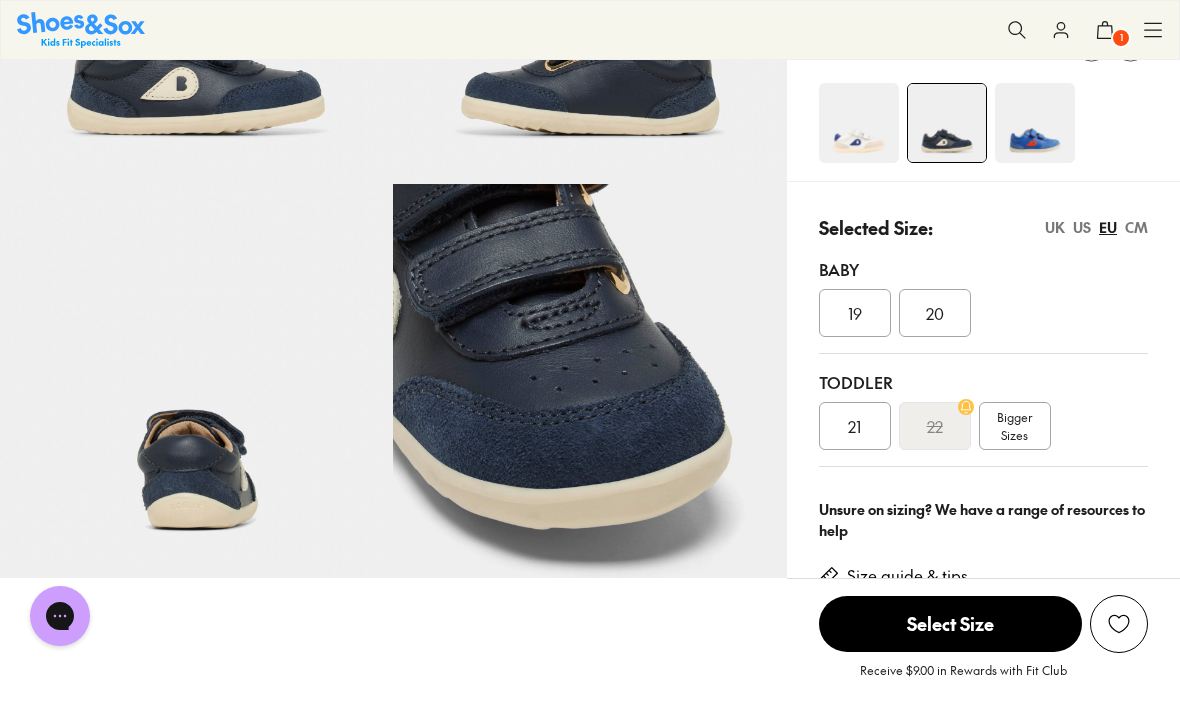 click at bounding box center [859, 123] 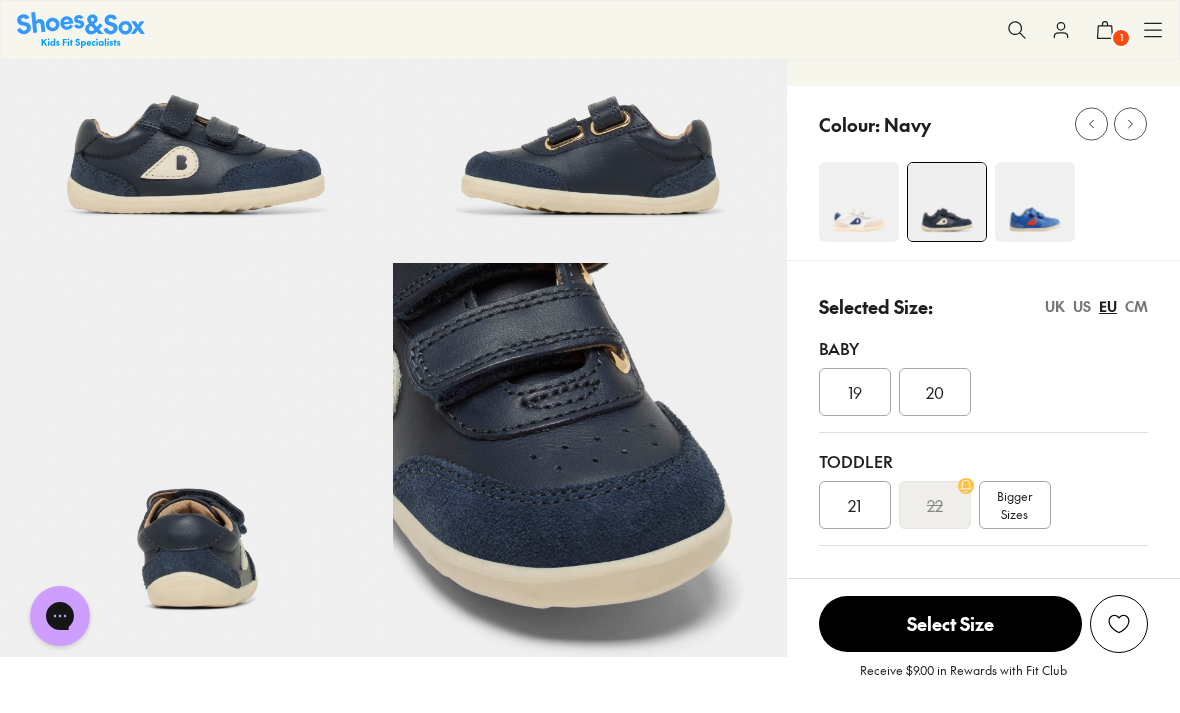 scroll, scrollTop: 235, scrollLeft: 0, axis: vertical 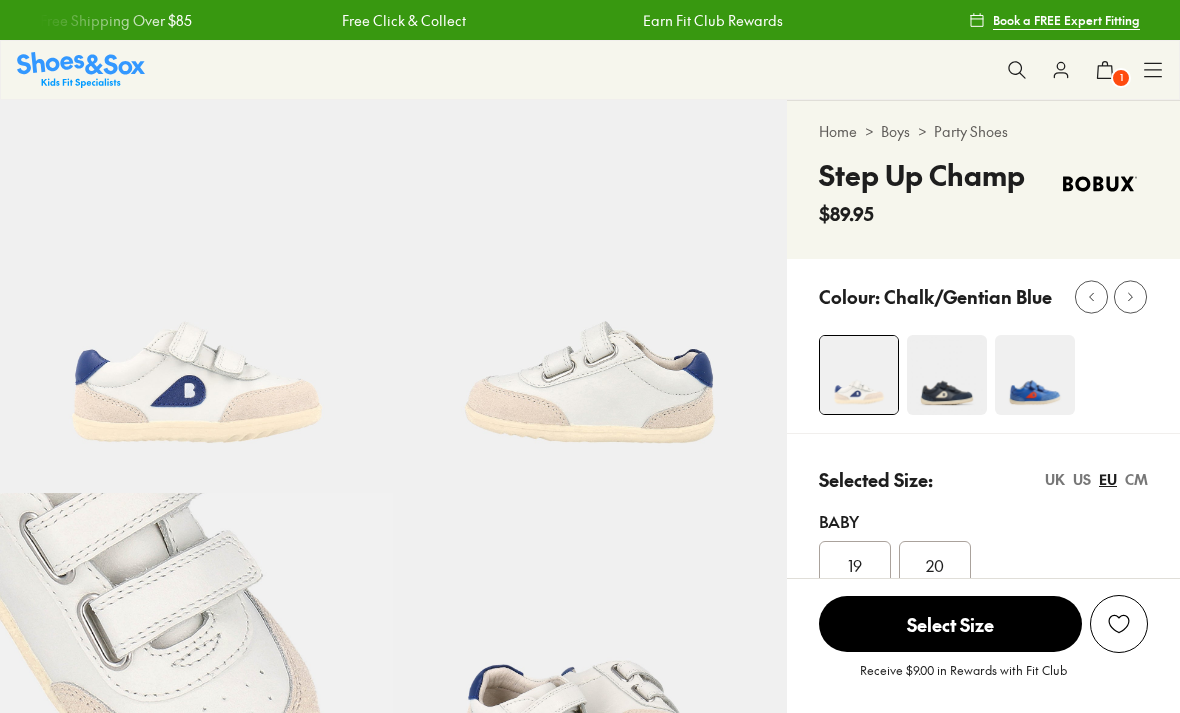 select on "*" 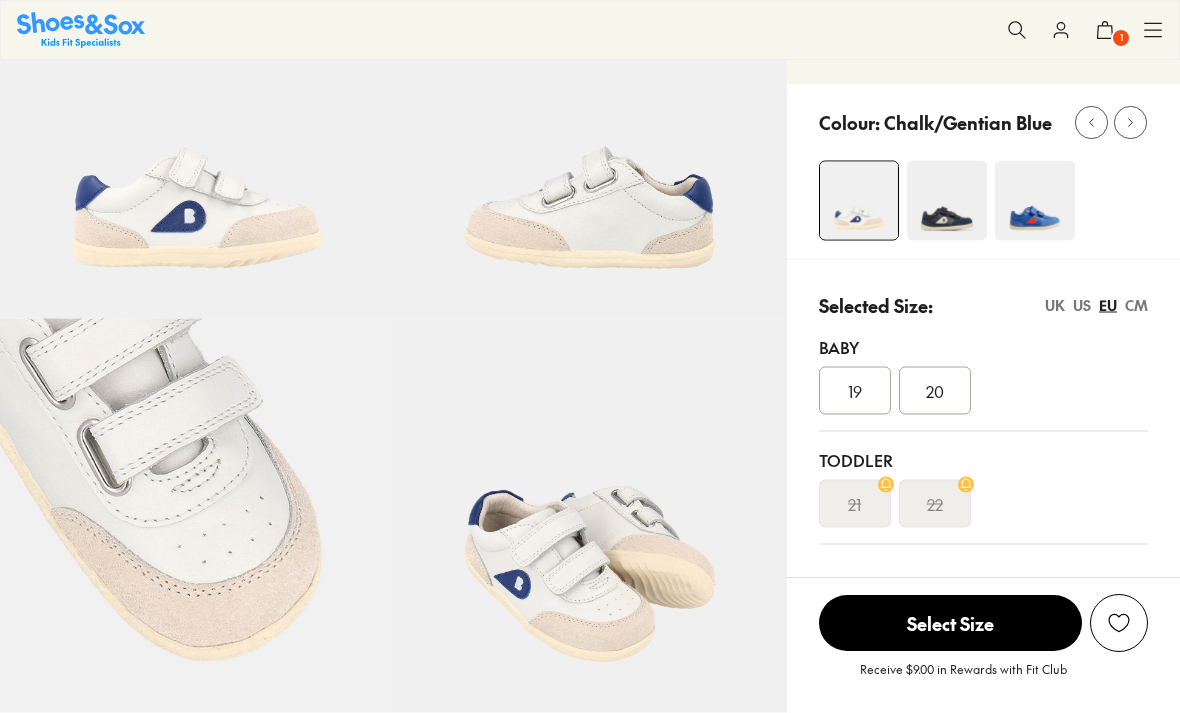 scroll, scrollTop: 159, scrollLeft: 0, axis: vertical 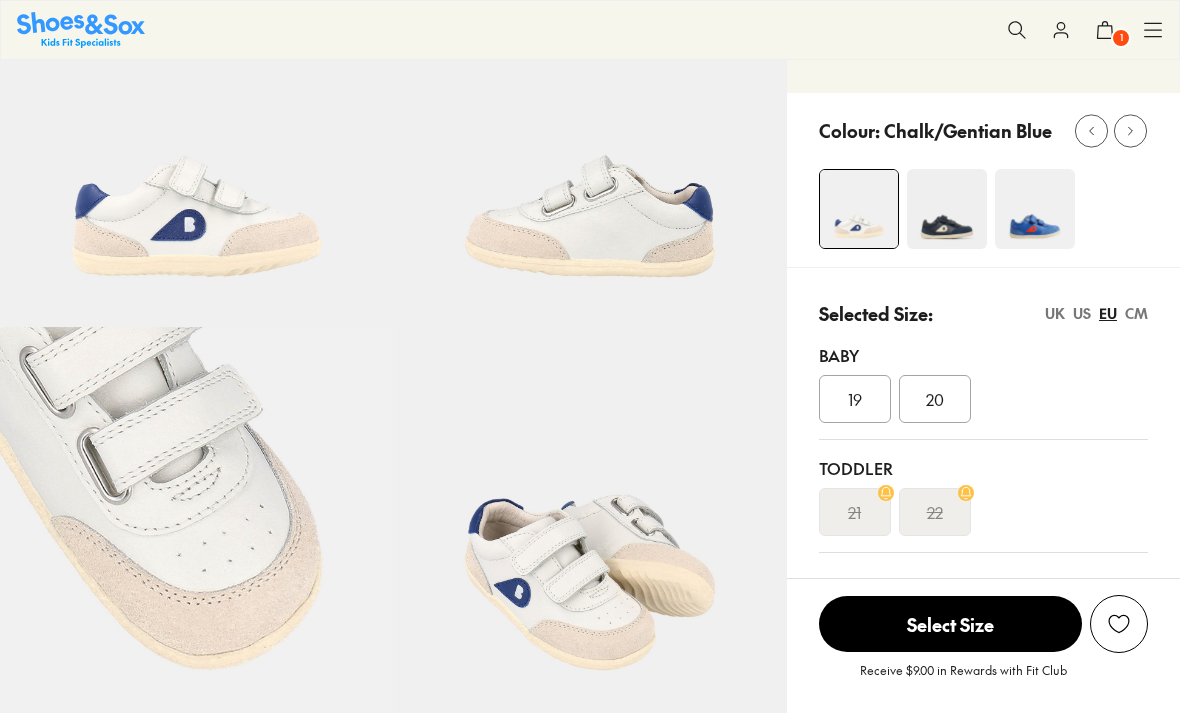 click at bounding box center (1035, 209) 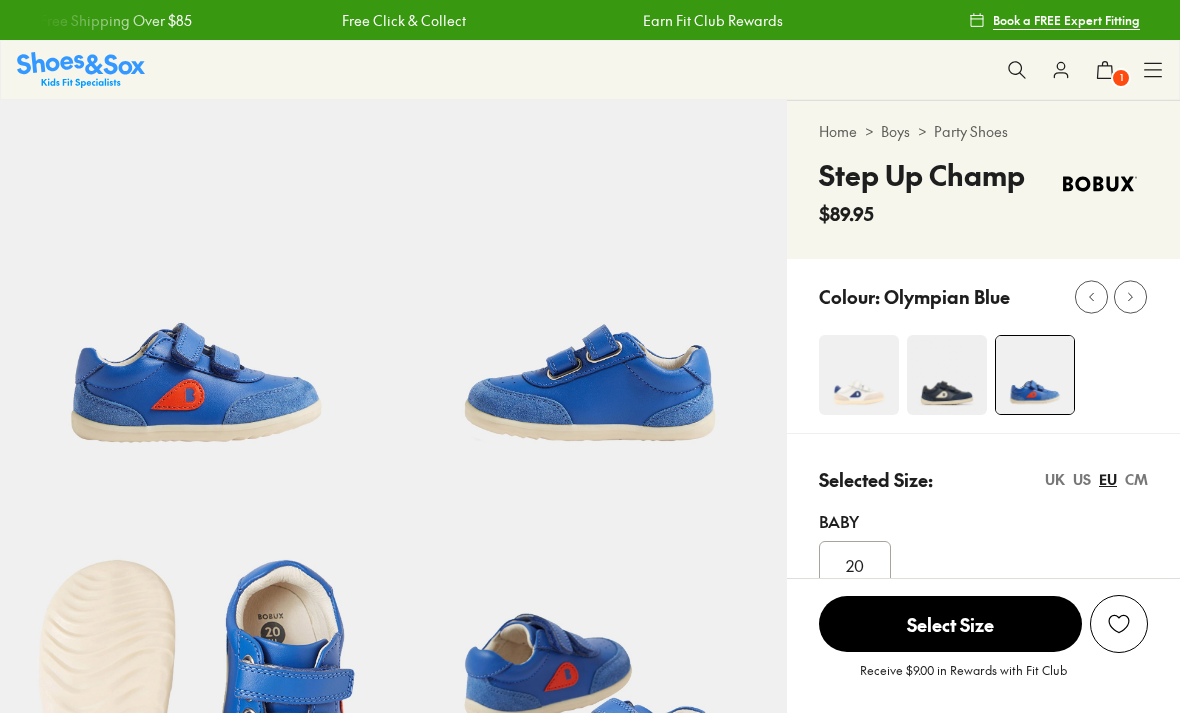 select on "*" 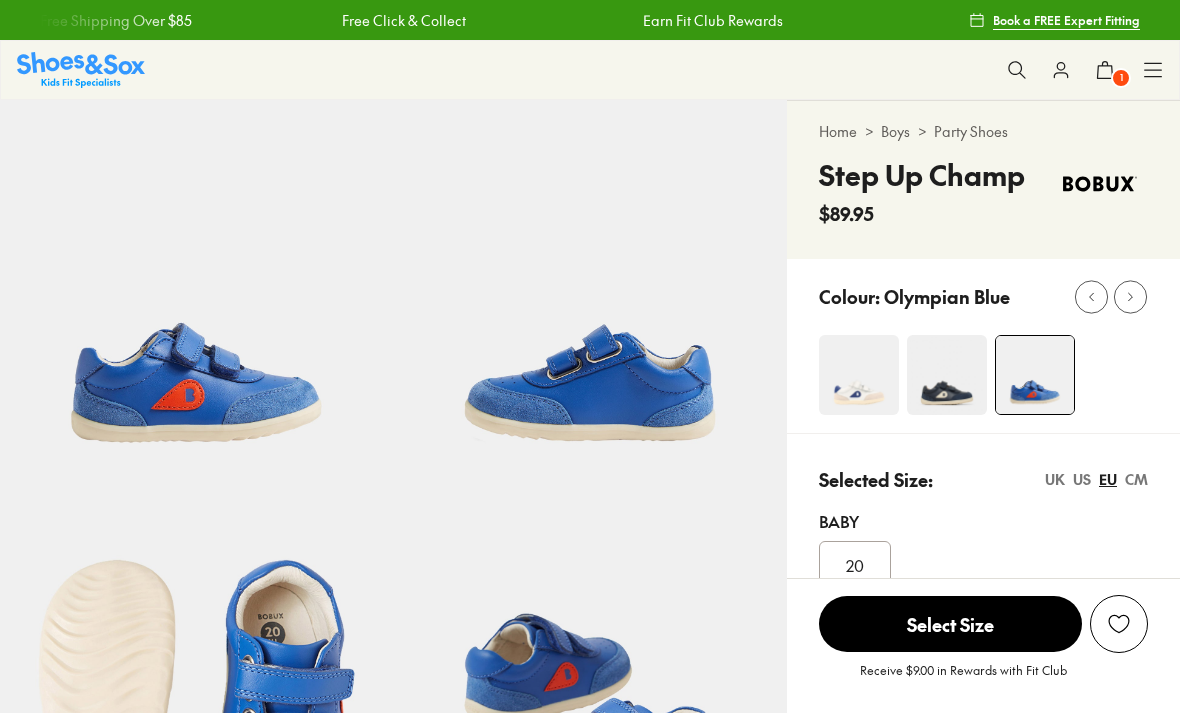 scroll, scrollTop: 241, scrollLeft: 0, axis: vertical 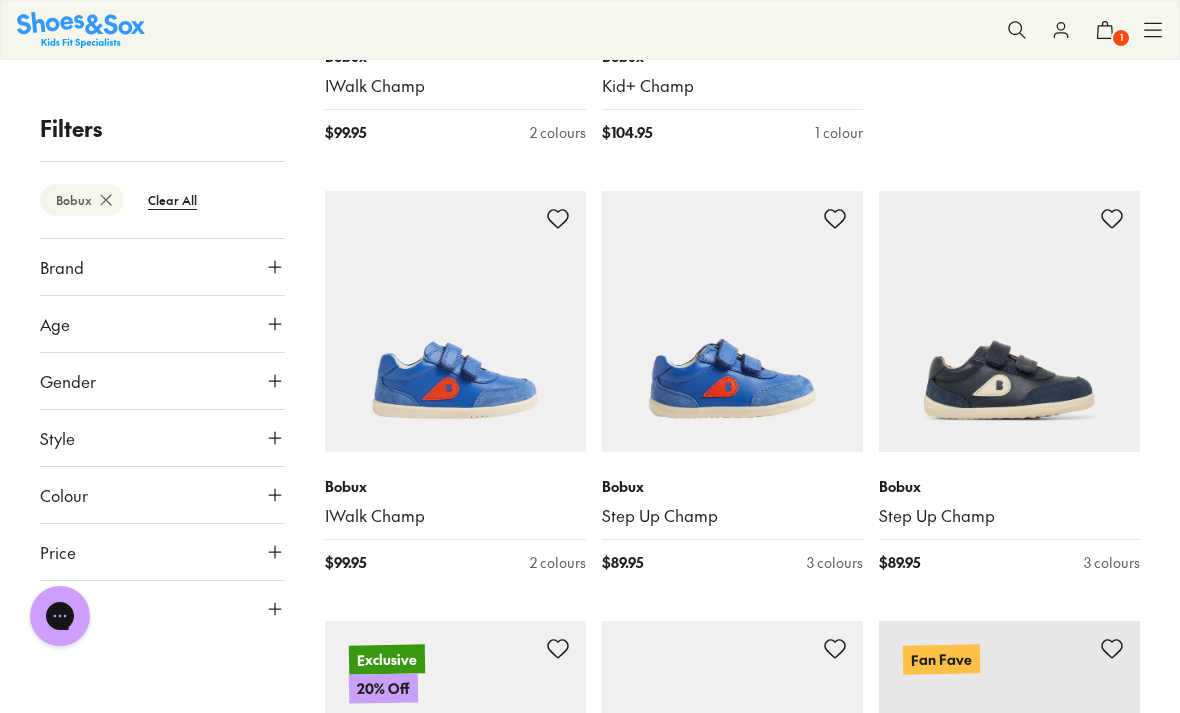 click 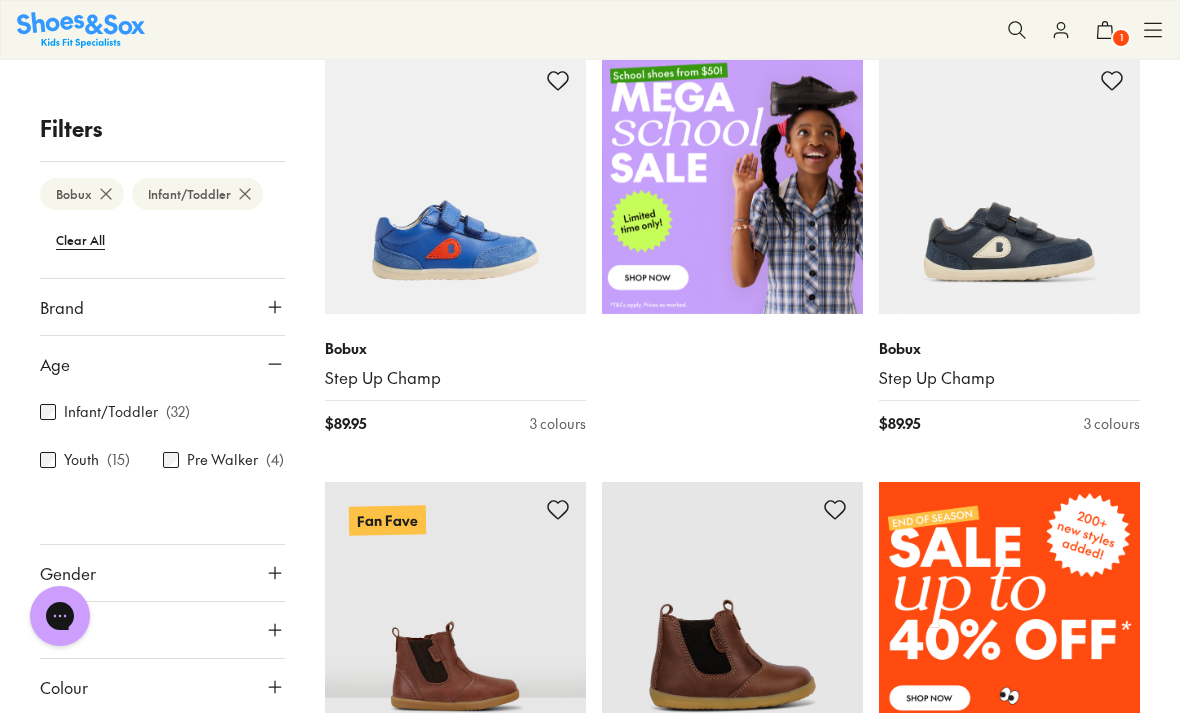 scroll, scrollTop: 823, scrollLeft: 0, axis: vertical 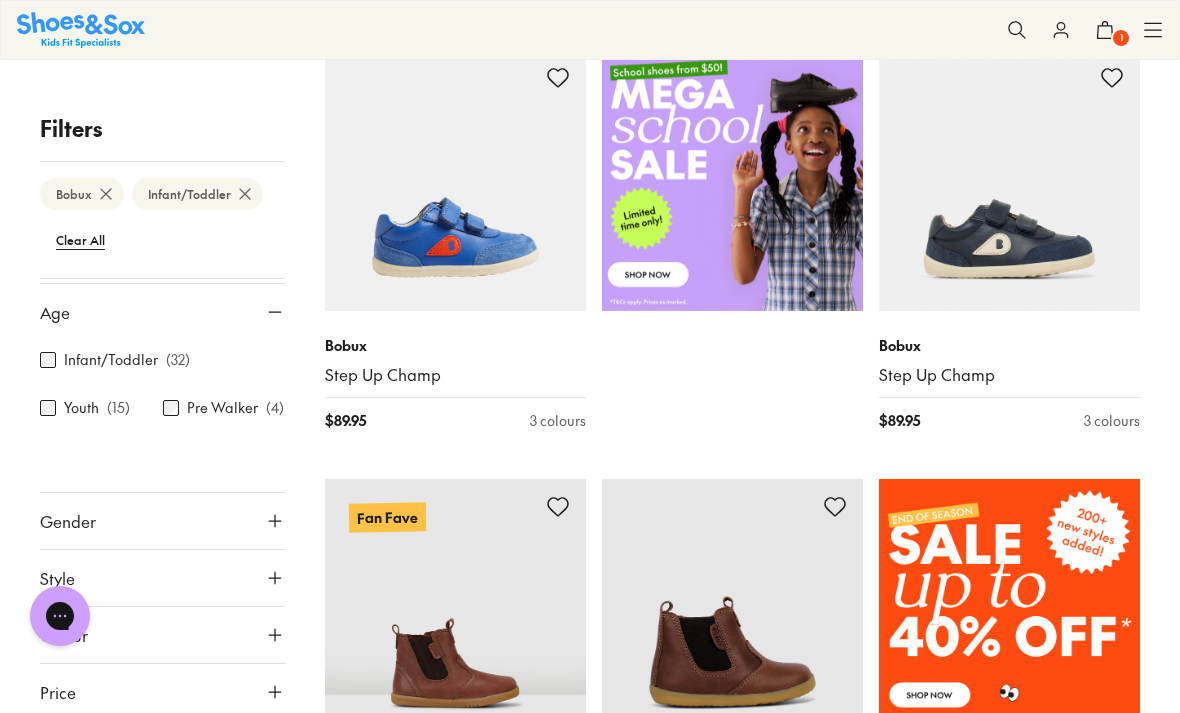 click 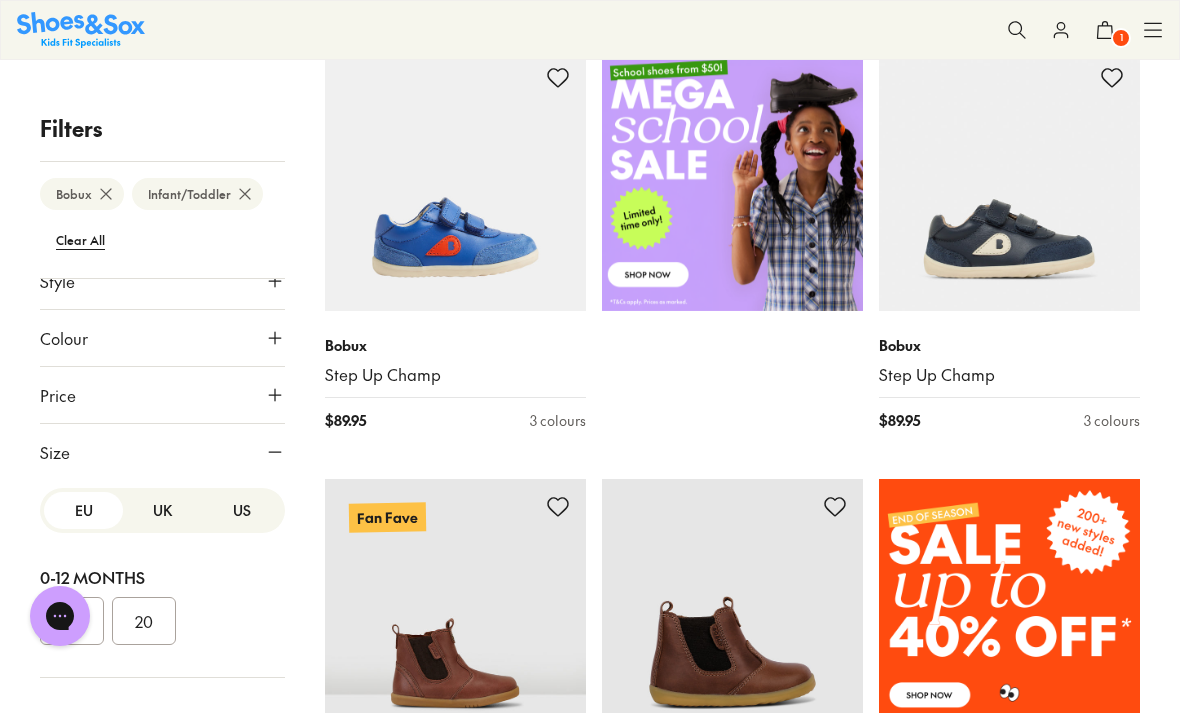 scroll, scrollTop: 362, scrollLeft: 0, axis: vertical 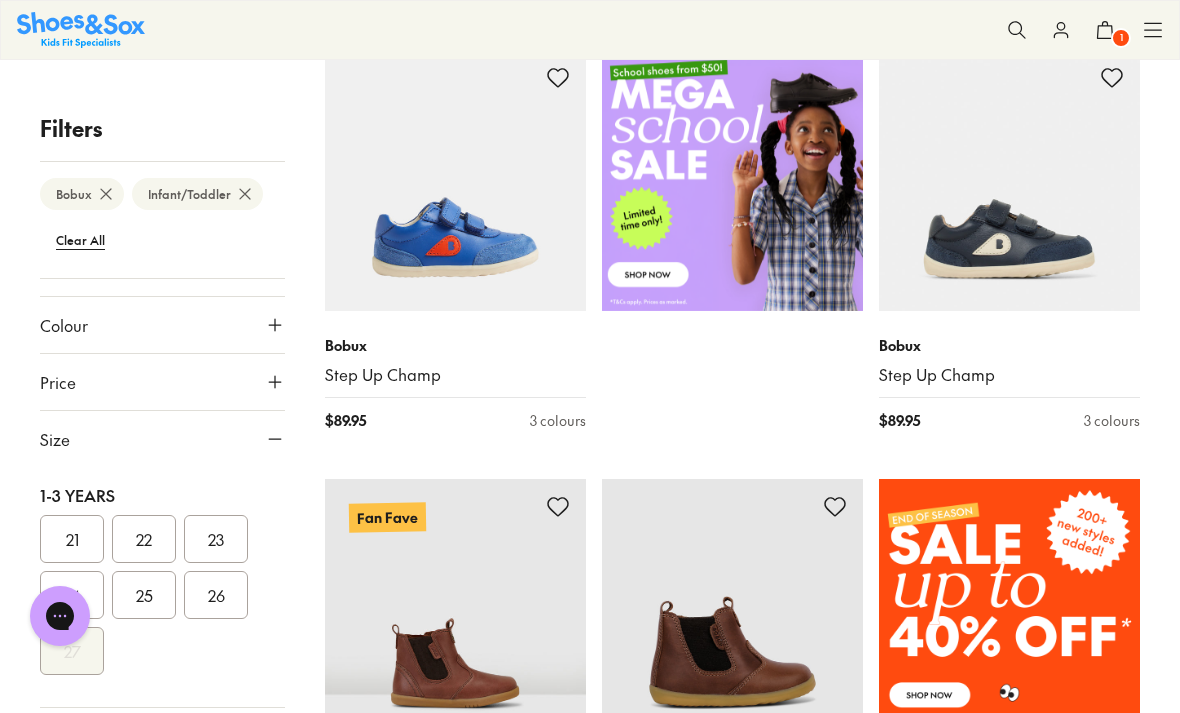 click on "22" at bounding box center [144, 539] 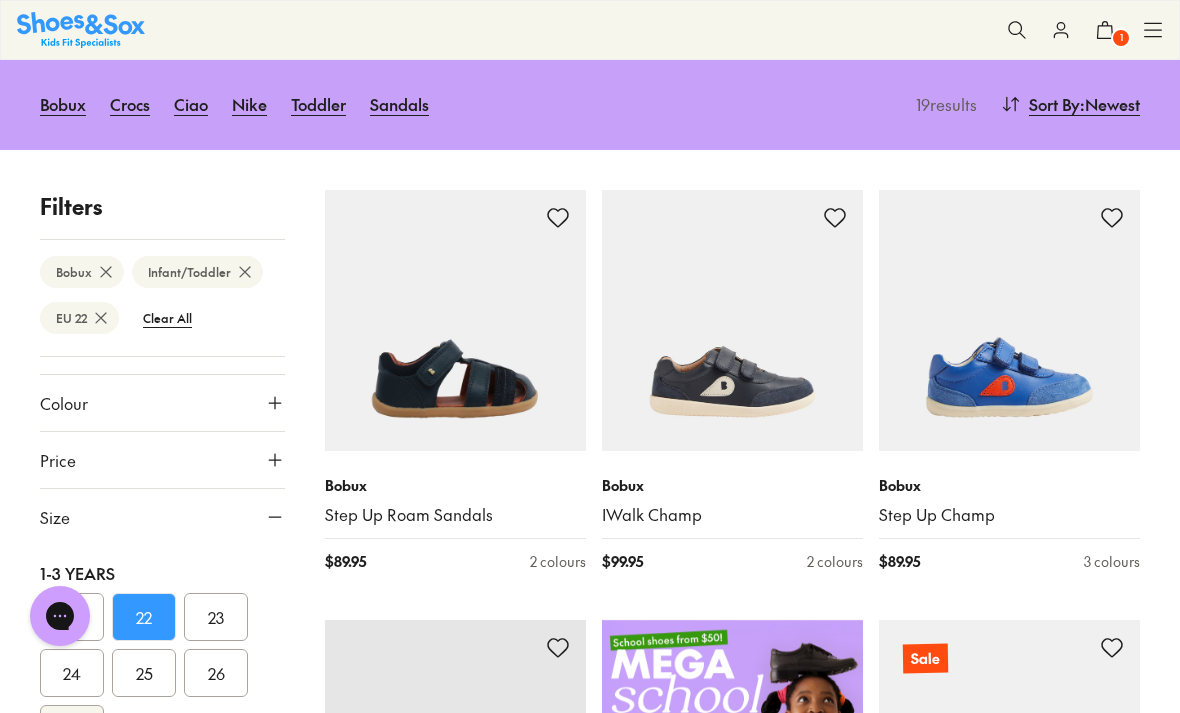 scroll, scrollTop: 233, scrollLeft: 0, axis: vertical 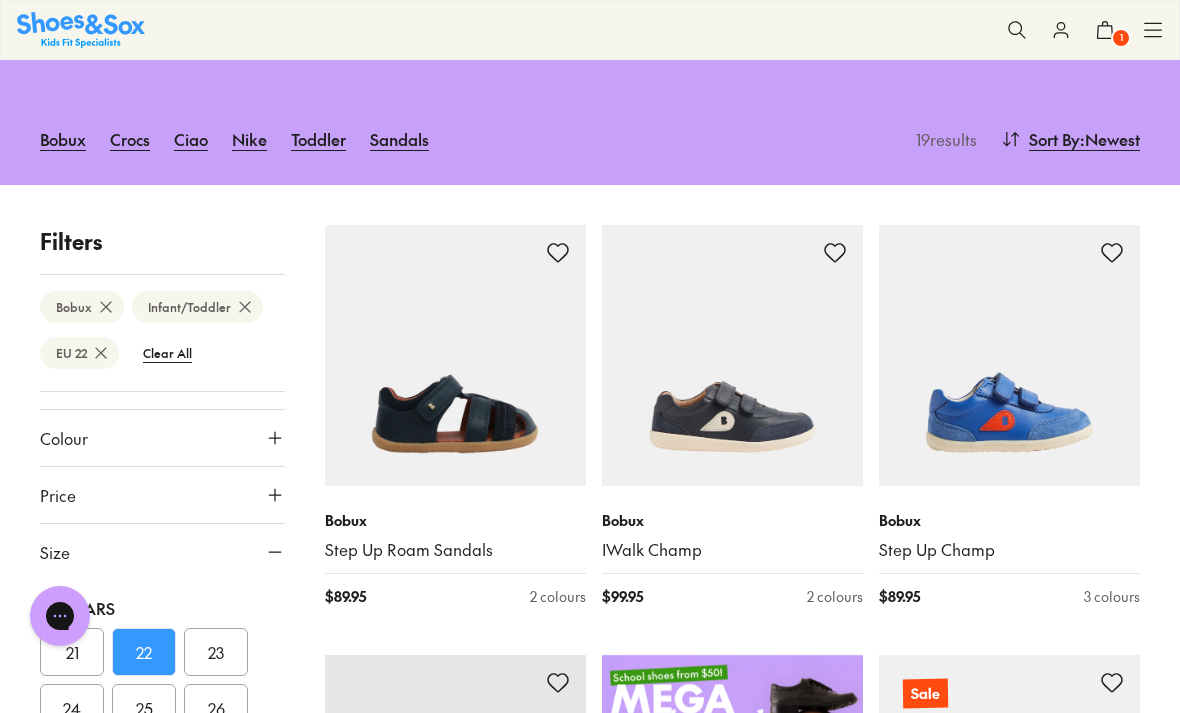 click at bounding box center [732, 355] 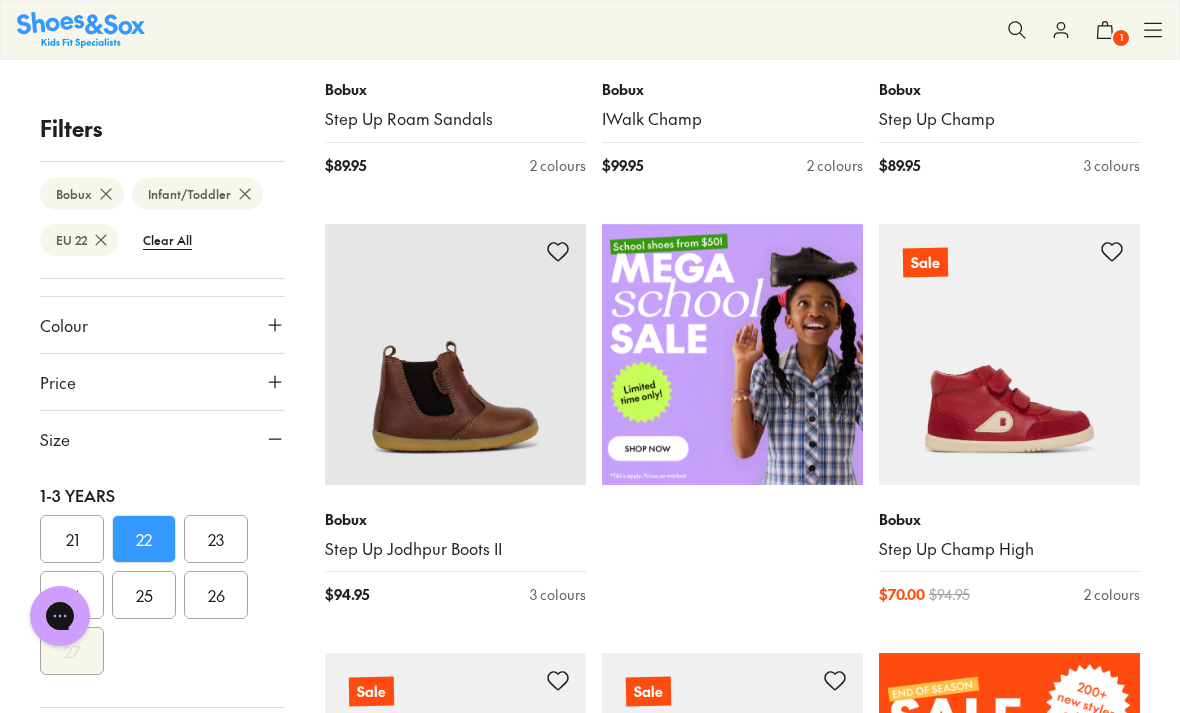 scroll, scrollTop: 417, scrollLeft: 0, axis: vertical 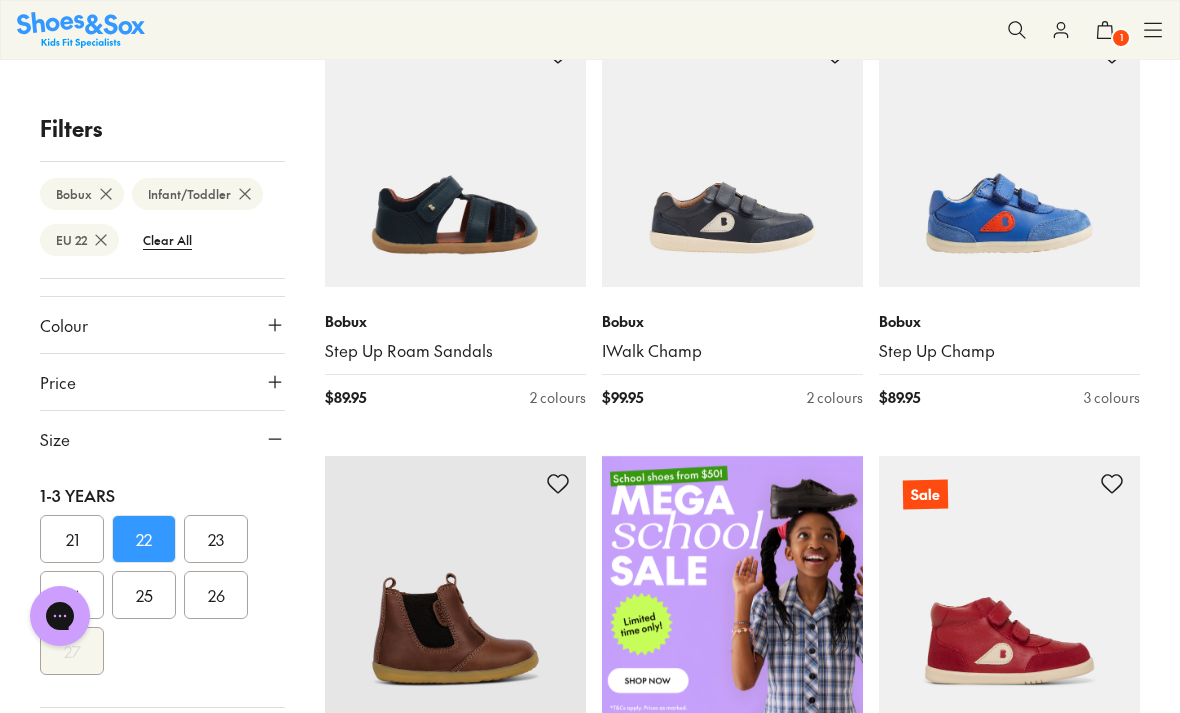 click on "Bobux Step Up Champ" at bounding box center (1009, 336) 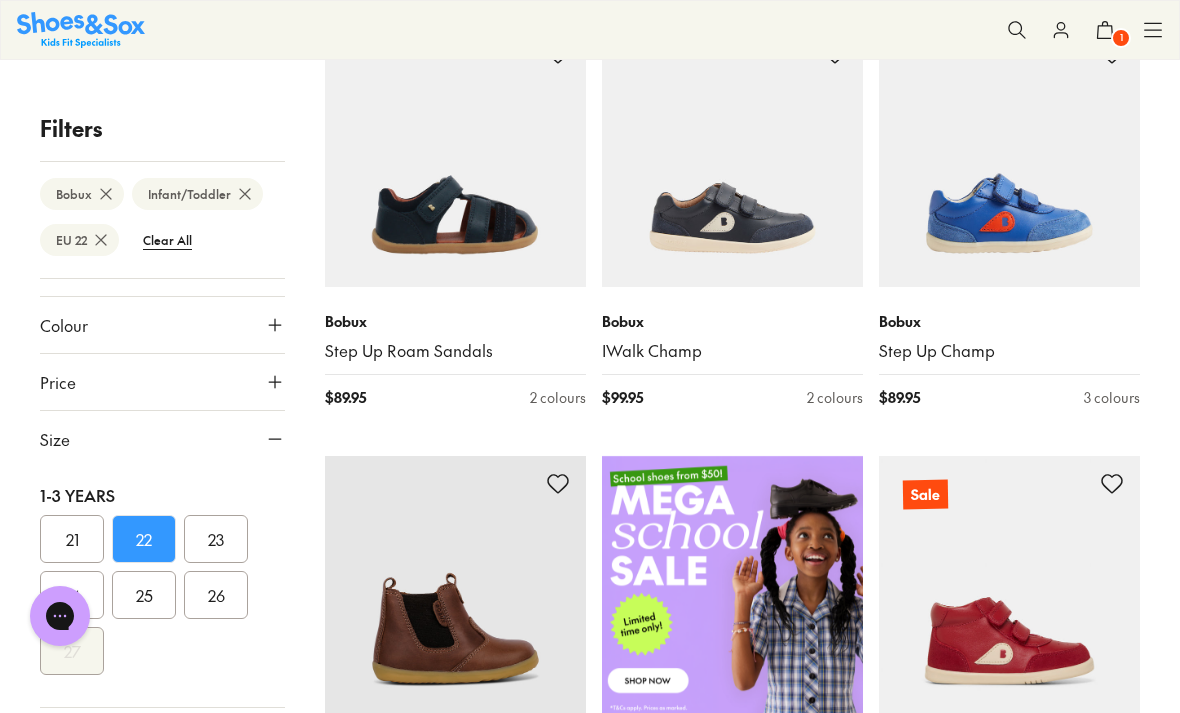click at bounding box center (1009, 156) 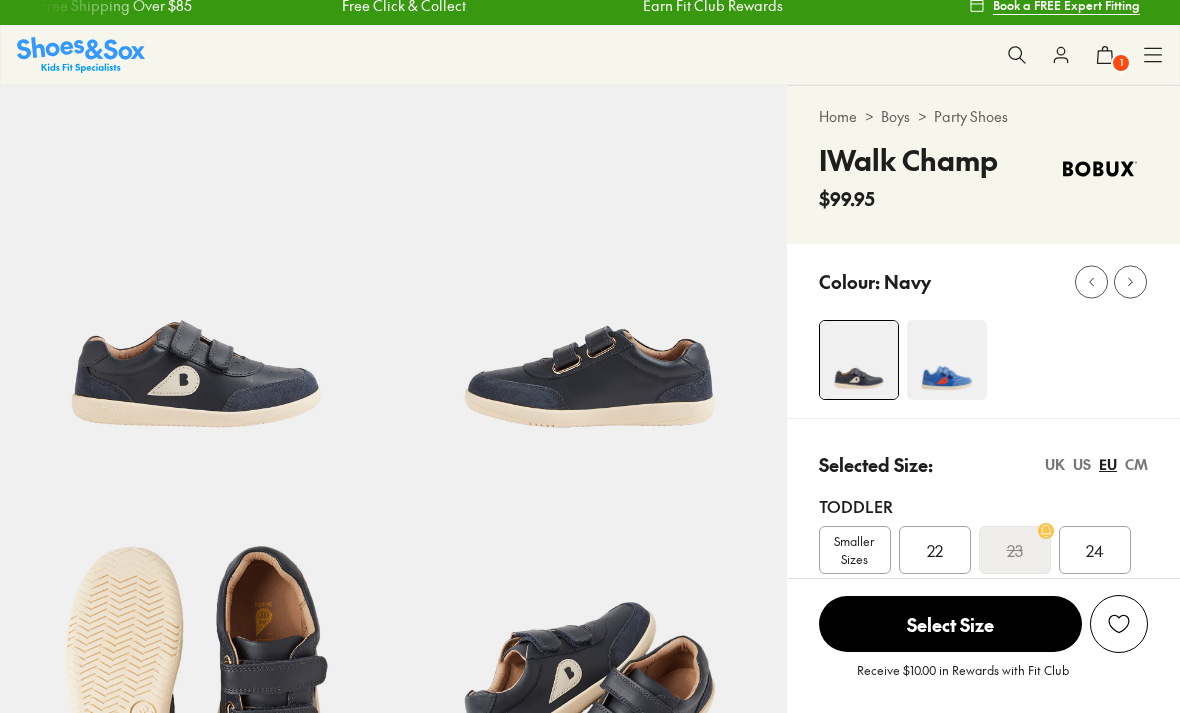 select on "*" 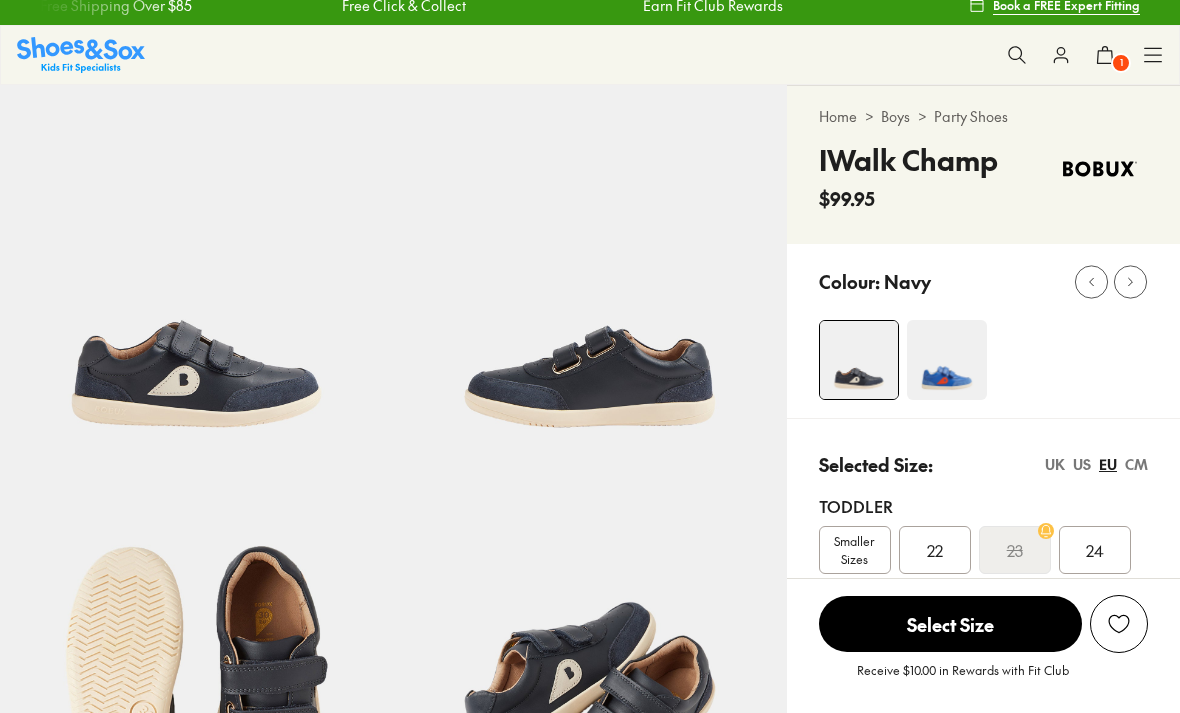 scroll, scrollTop: 19, scrollLeft: 0, axis: vertical 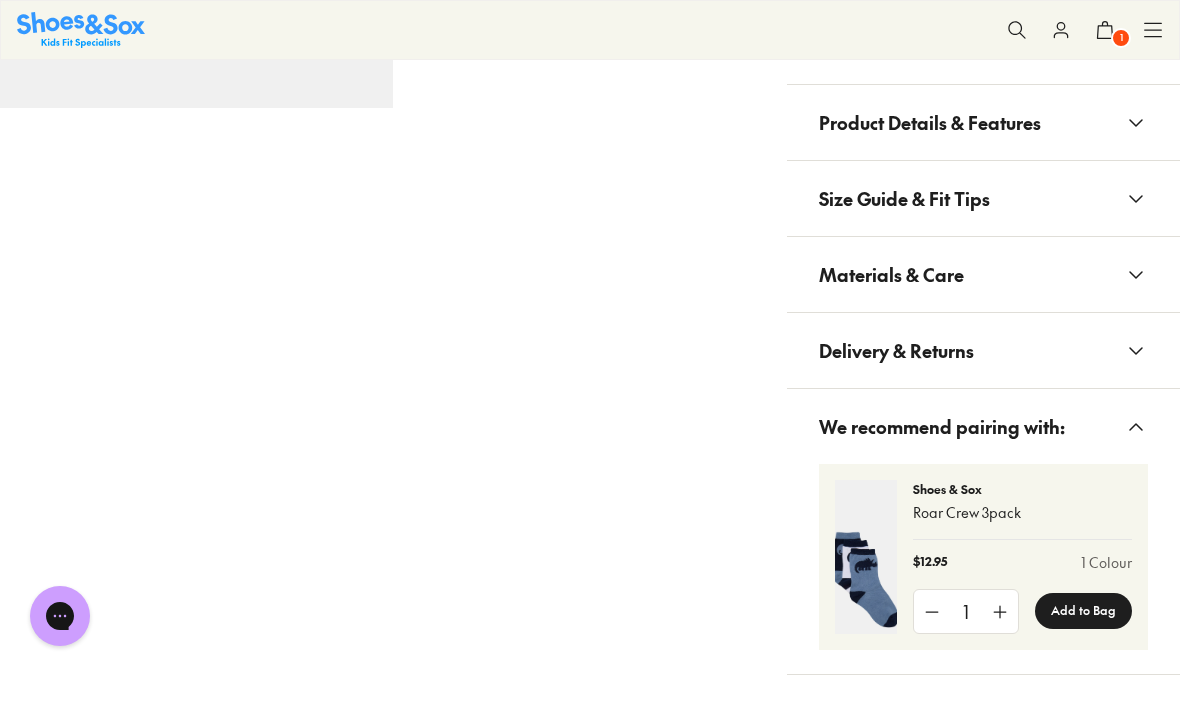 click on "Product Details & Features" at bounding box center (930, 122) 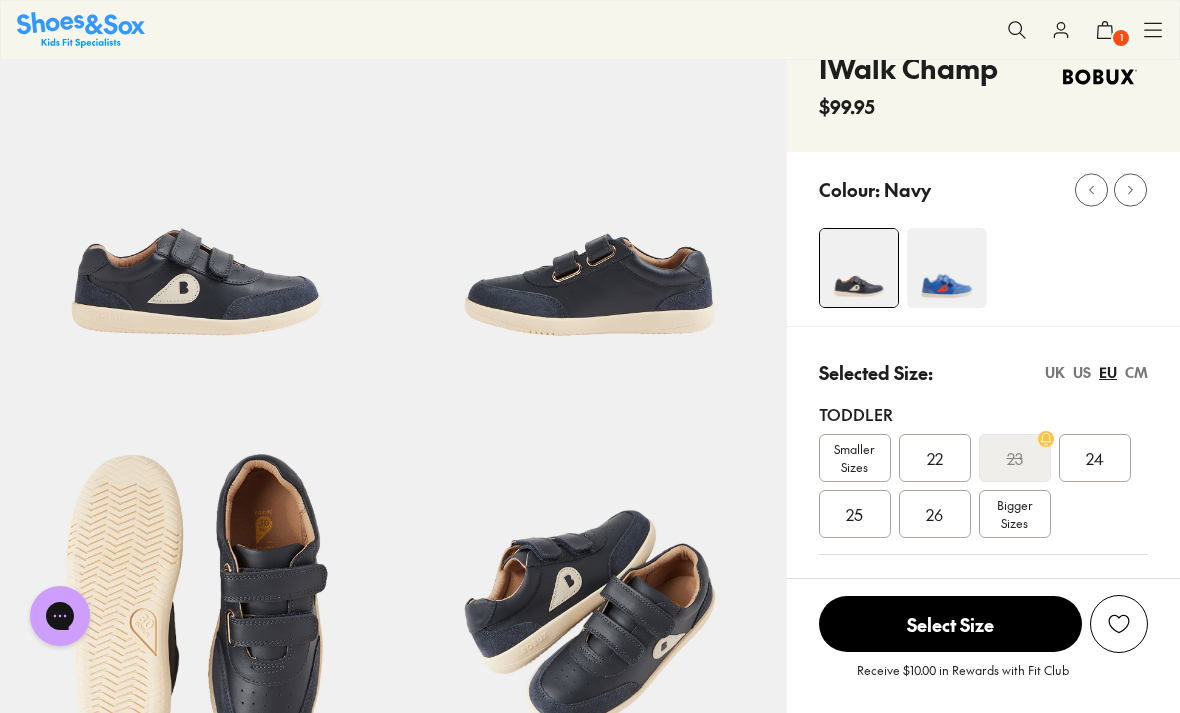 scroll, scrollTop: 0, scrollLeft: 0, axis: both 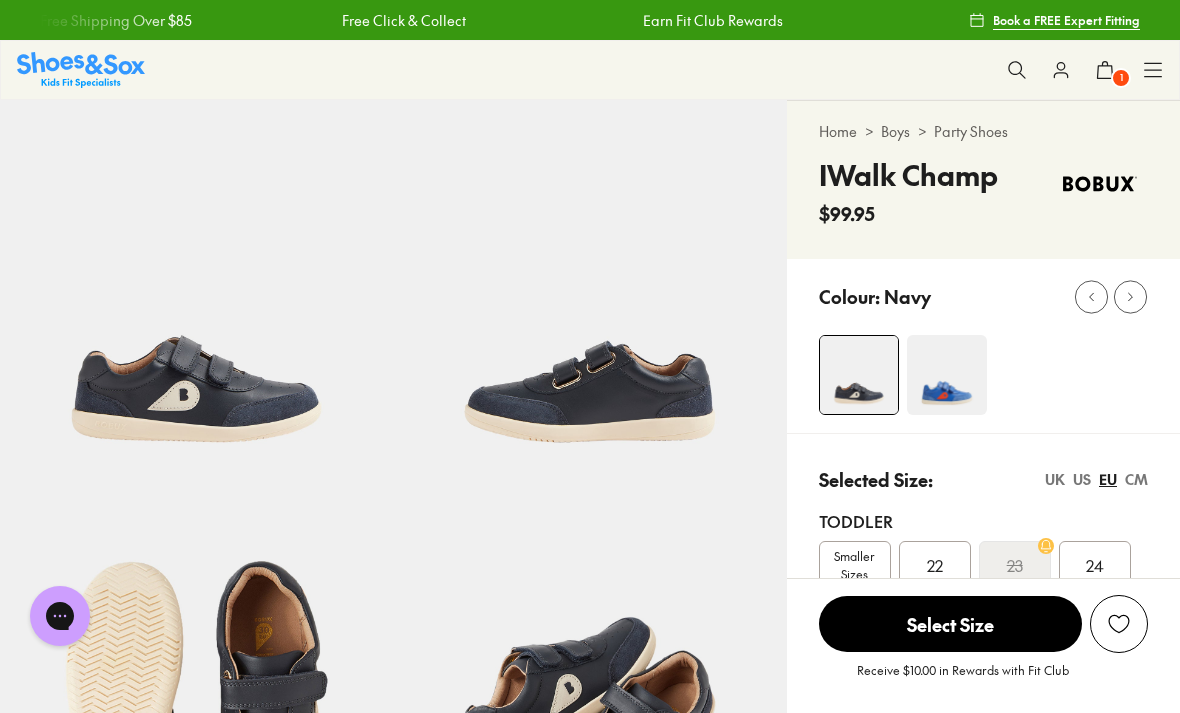 click on "1" 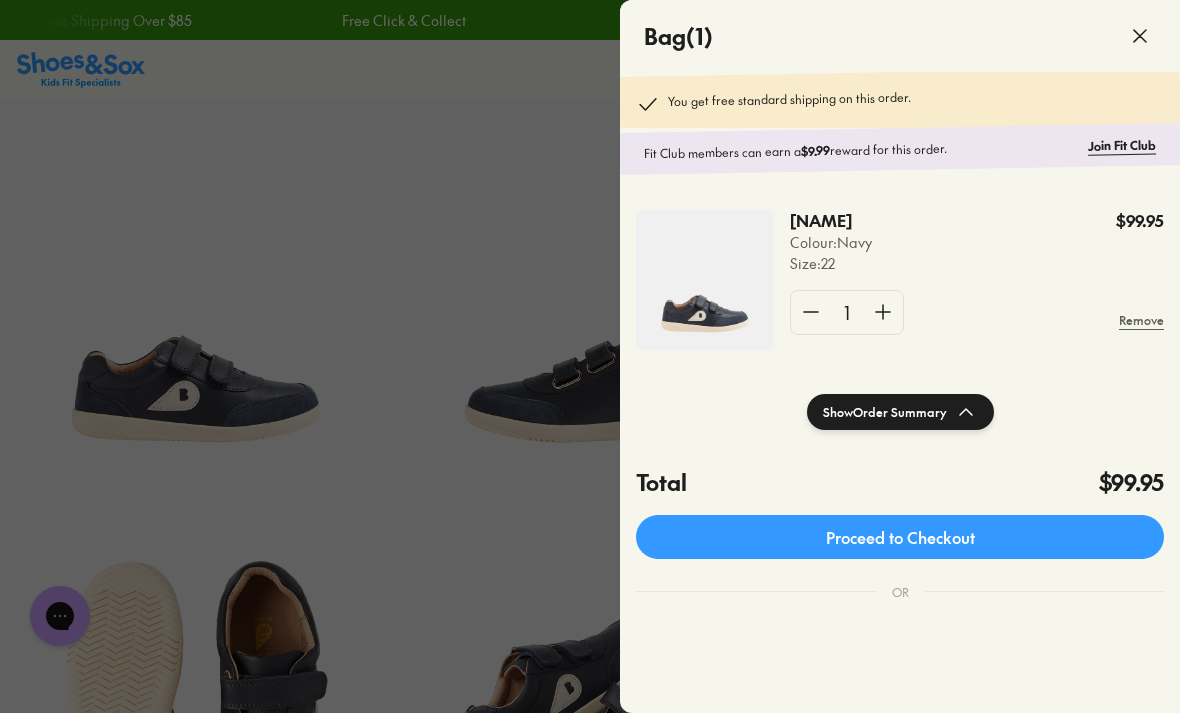 click 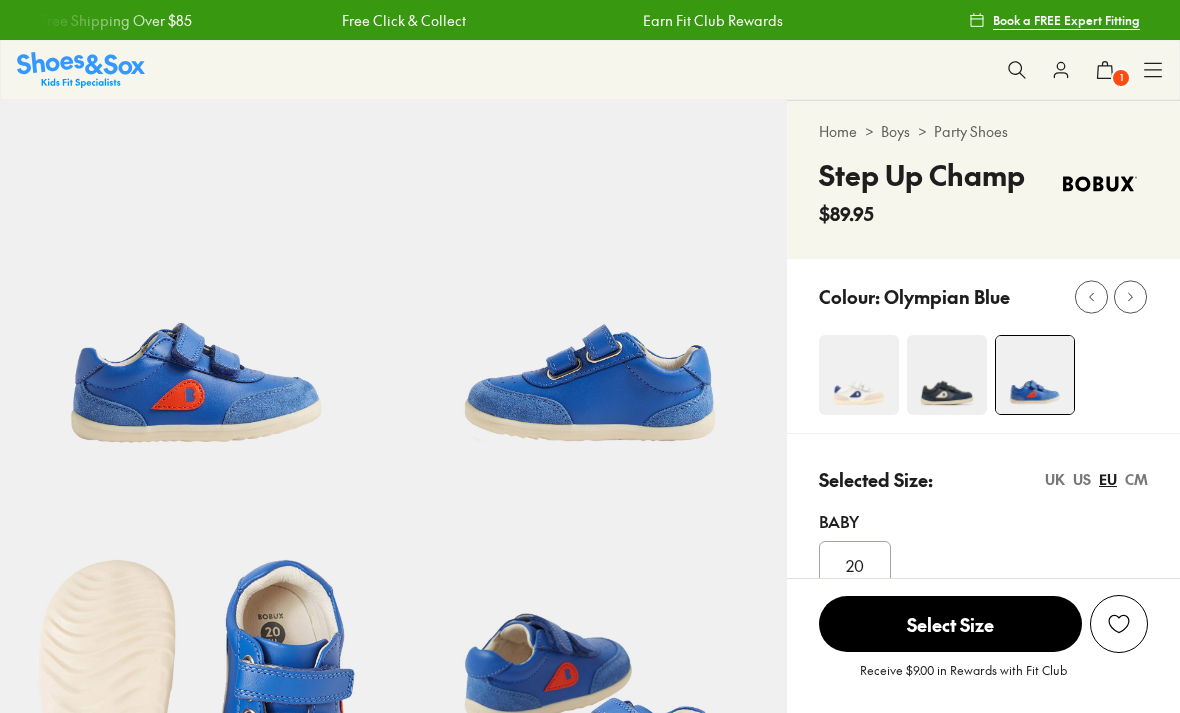 select on "*" 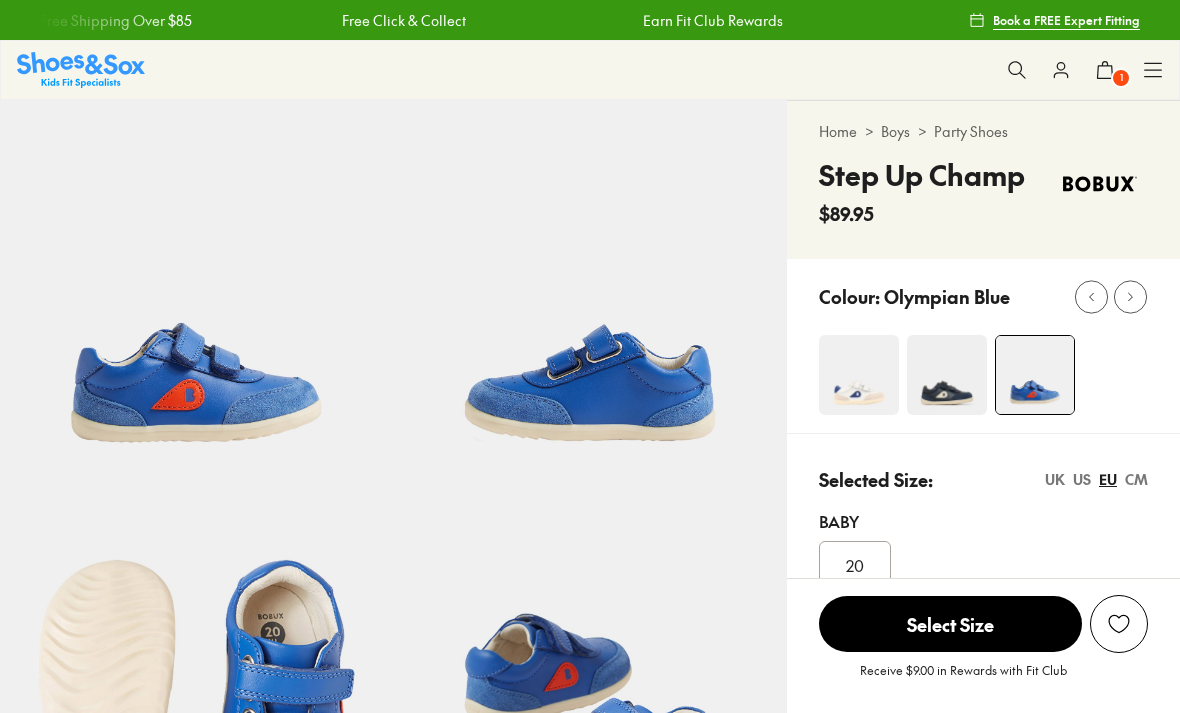 scroll, scrollTop: 0, scrollLeft: 0, axis: both 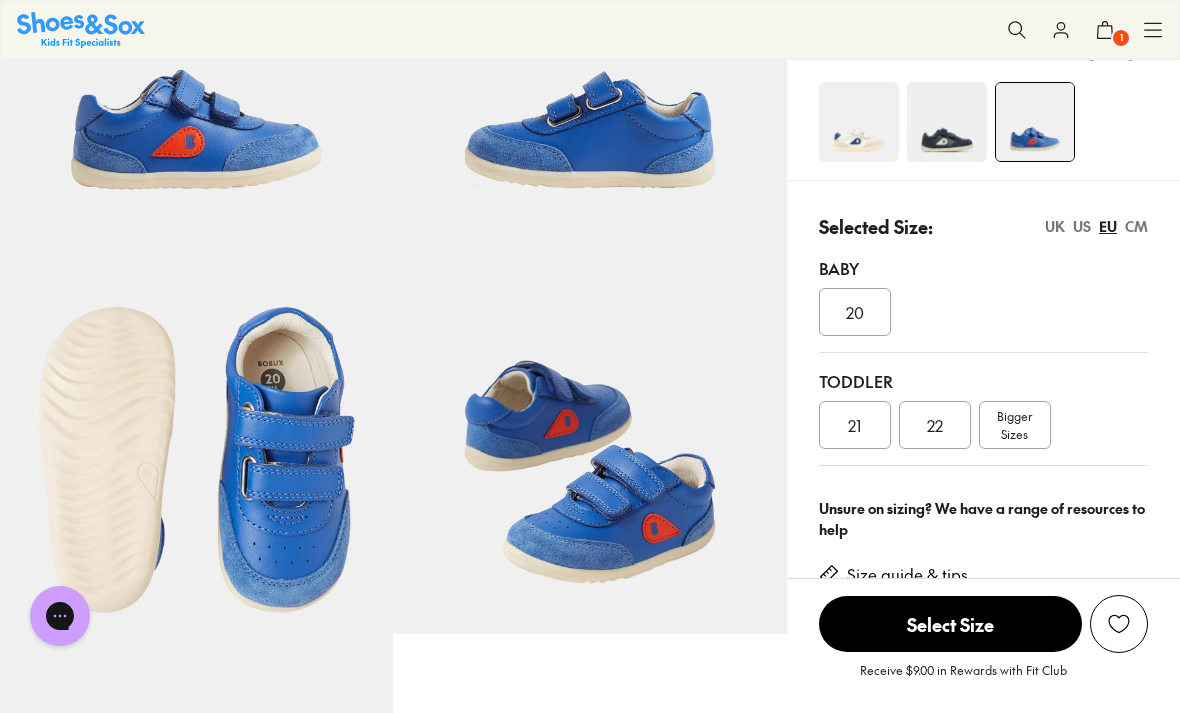 click on "22" at bounding box center [935, 425] 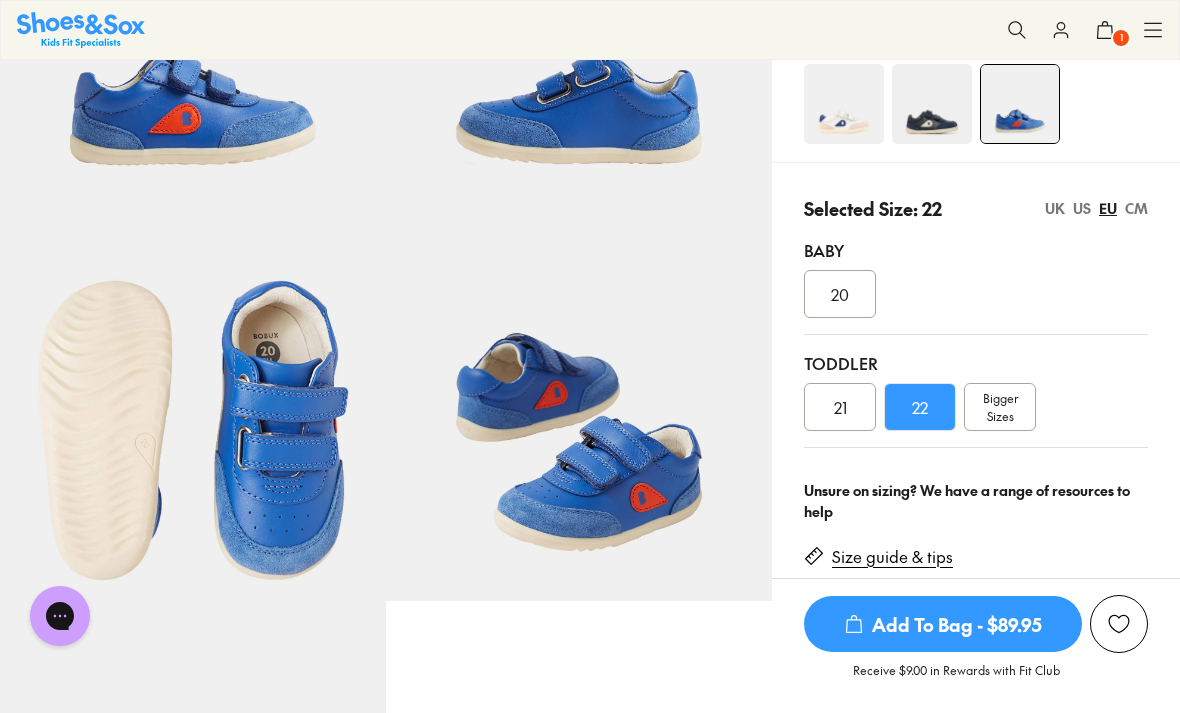 scroll, scrollTop: 288, scrollLeft: 0, axis: vertical 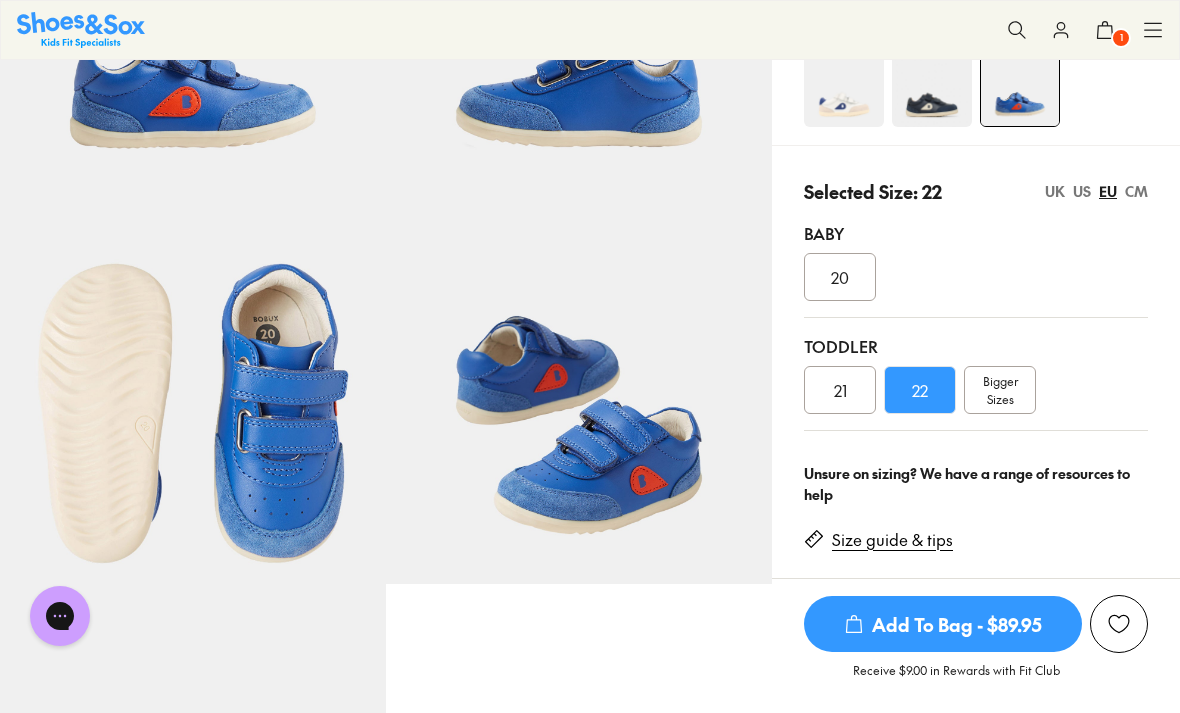 click on "Add To Bag - $89.95" at bounding box center (943, 624) 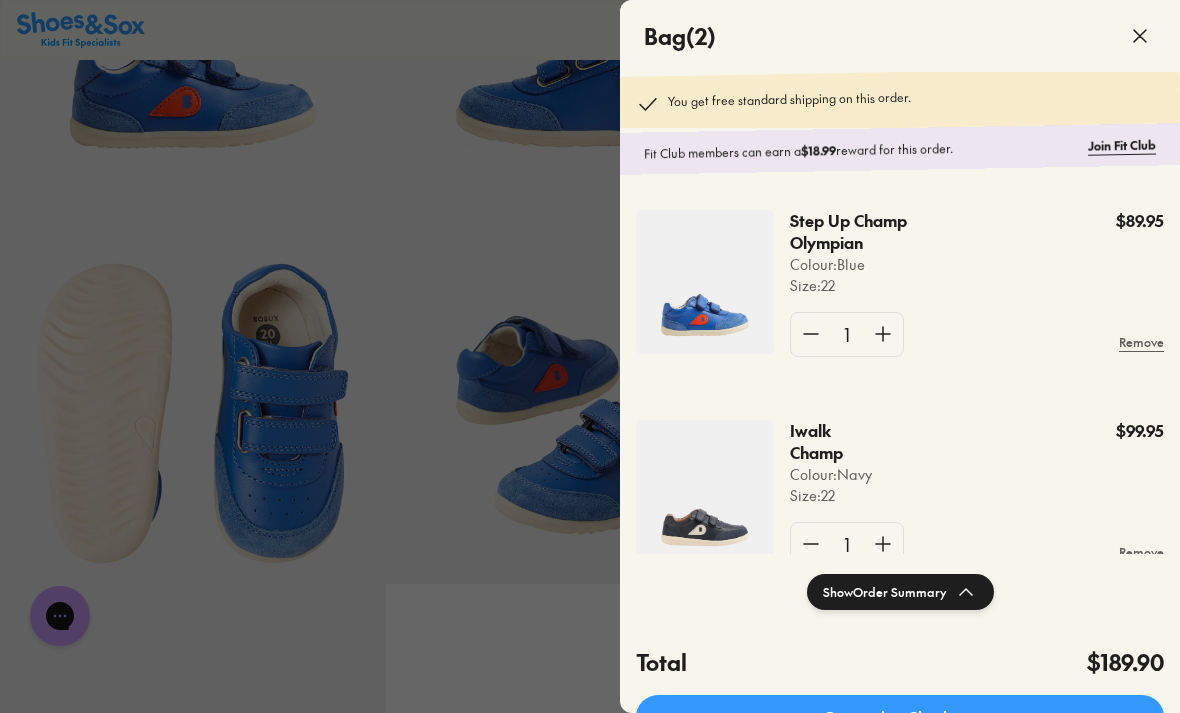 click 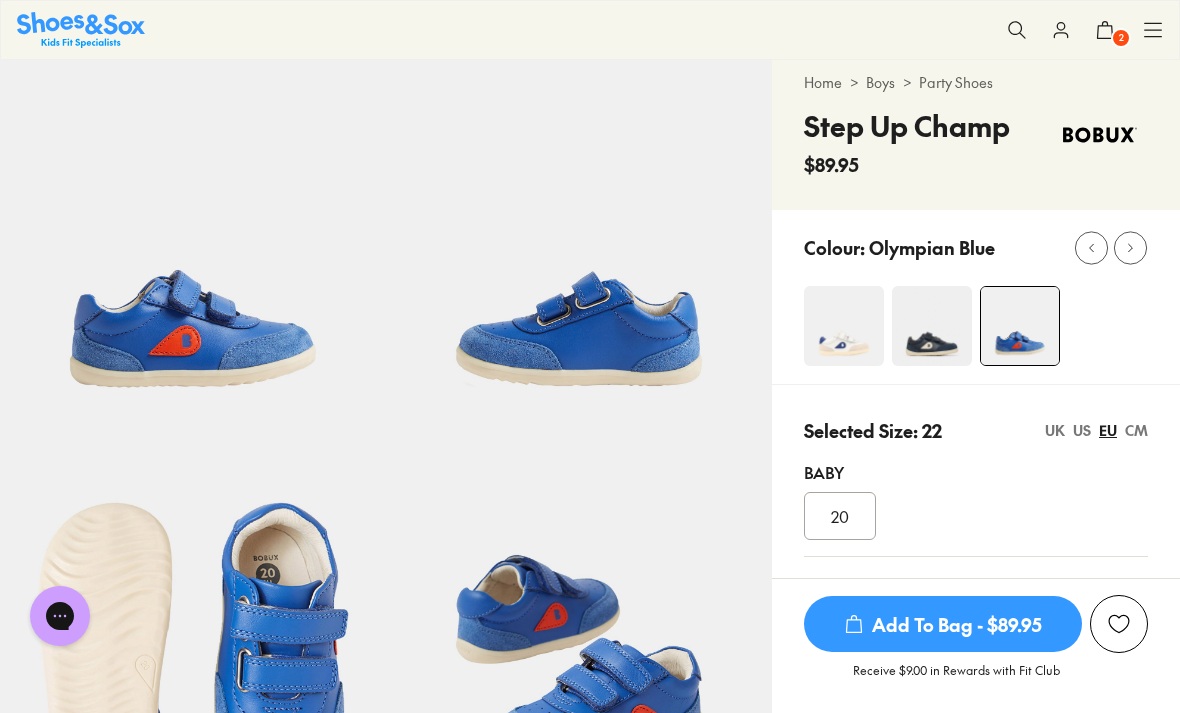 scroll, scrollTop: 0, scrollLeft: 0, axis: both 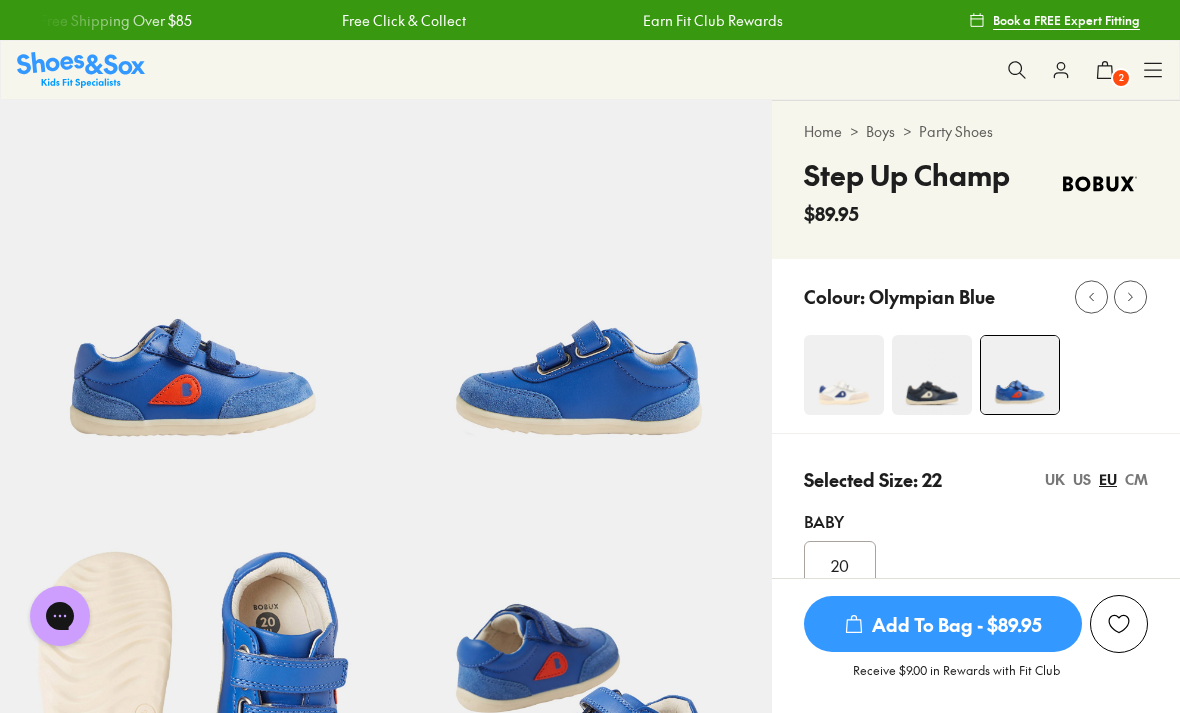 click 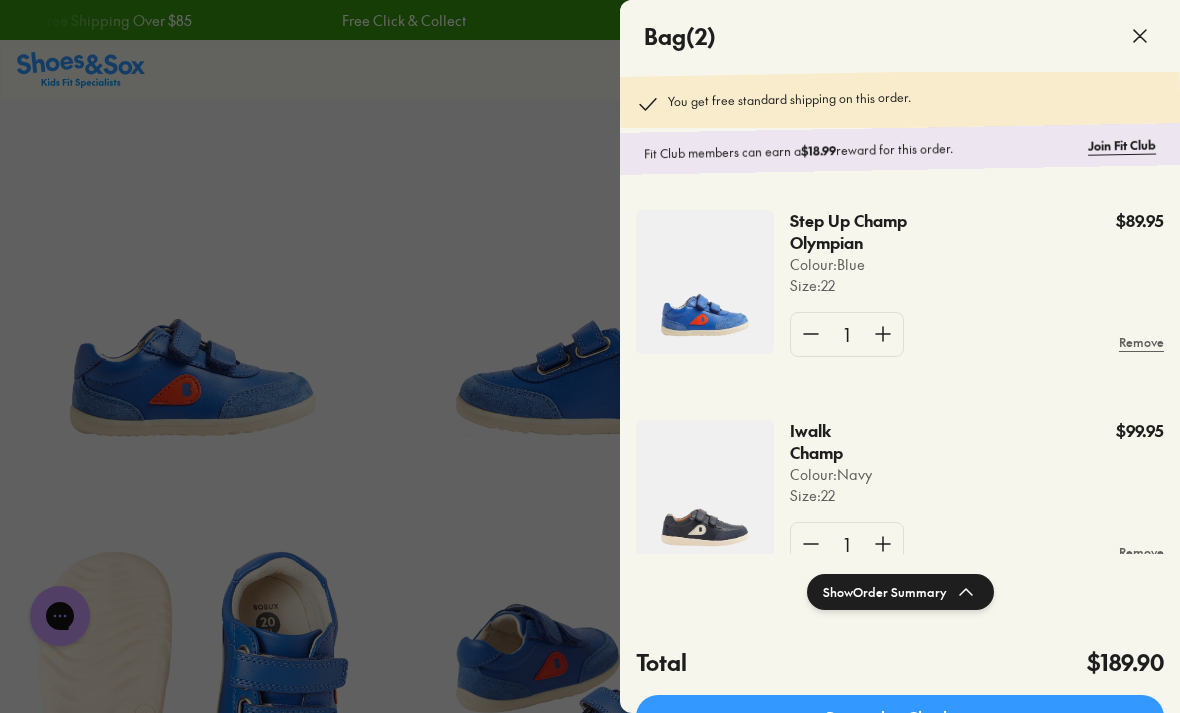 click on "Iwalk Champ" 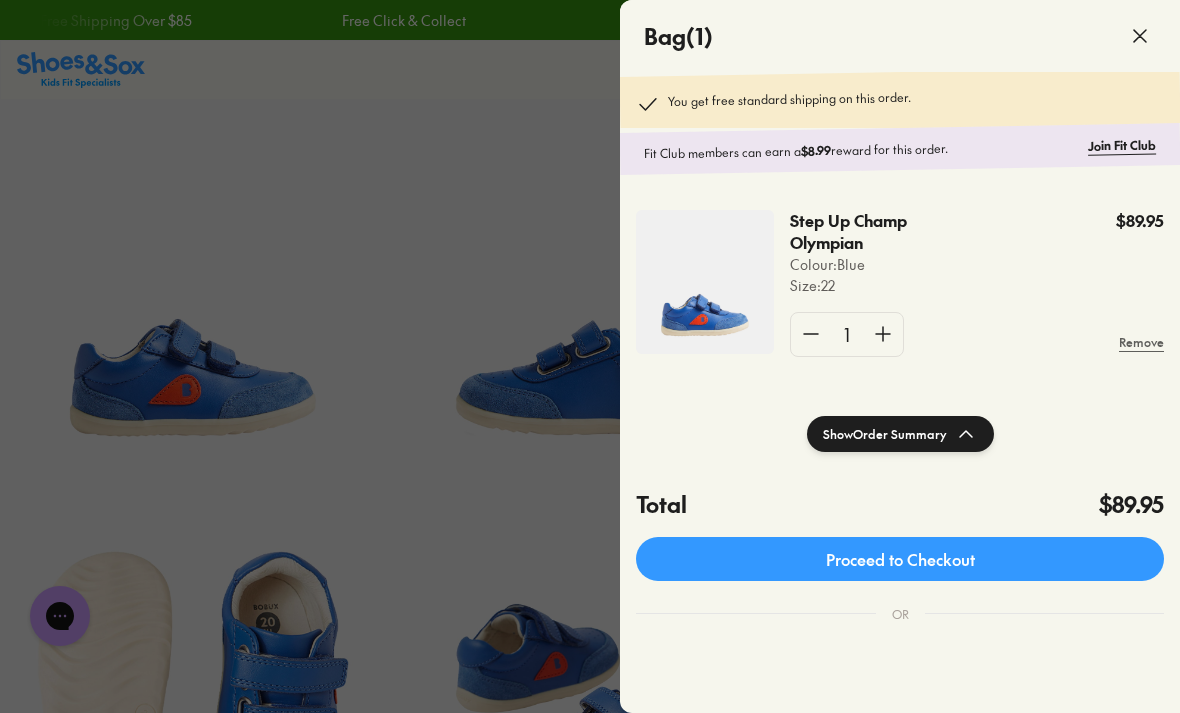 scroll, scrollTop: 0, scrollLeft: 0, axis: both 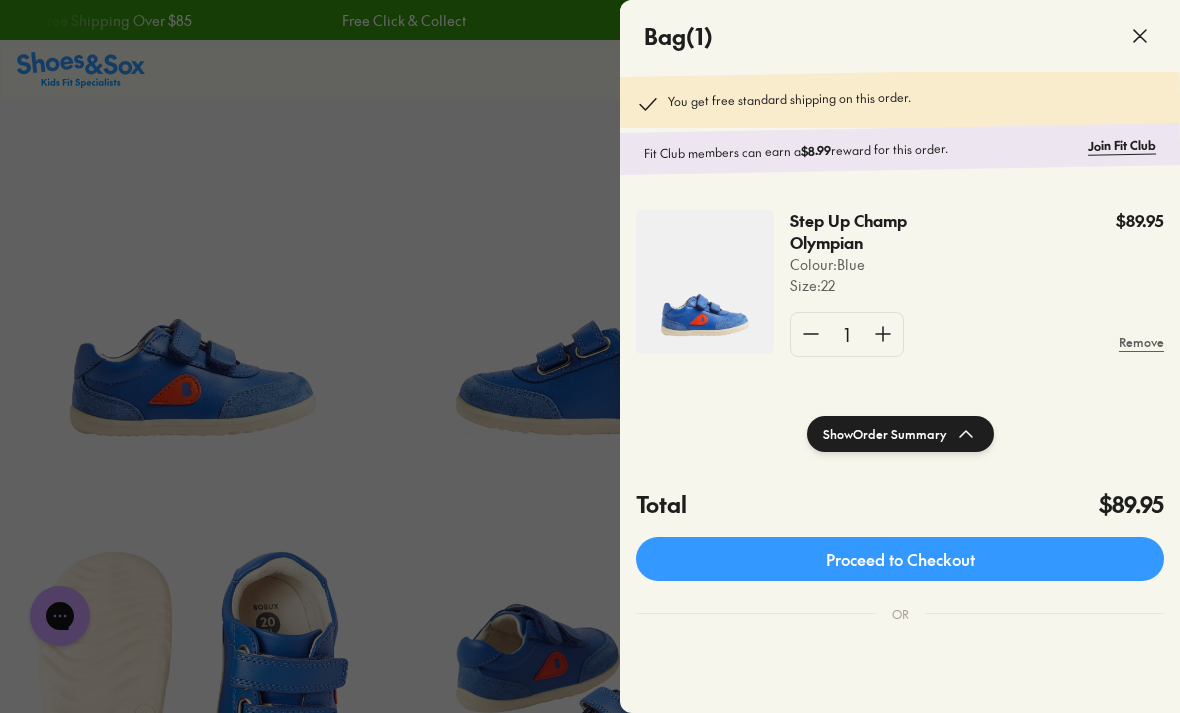 click 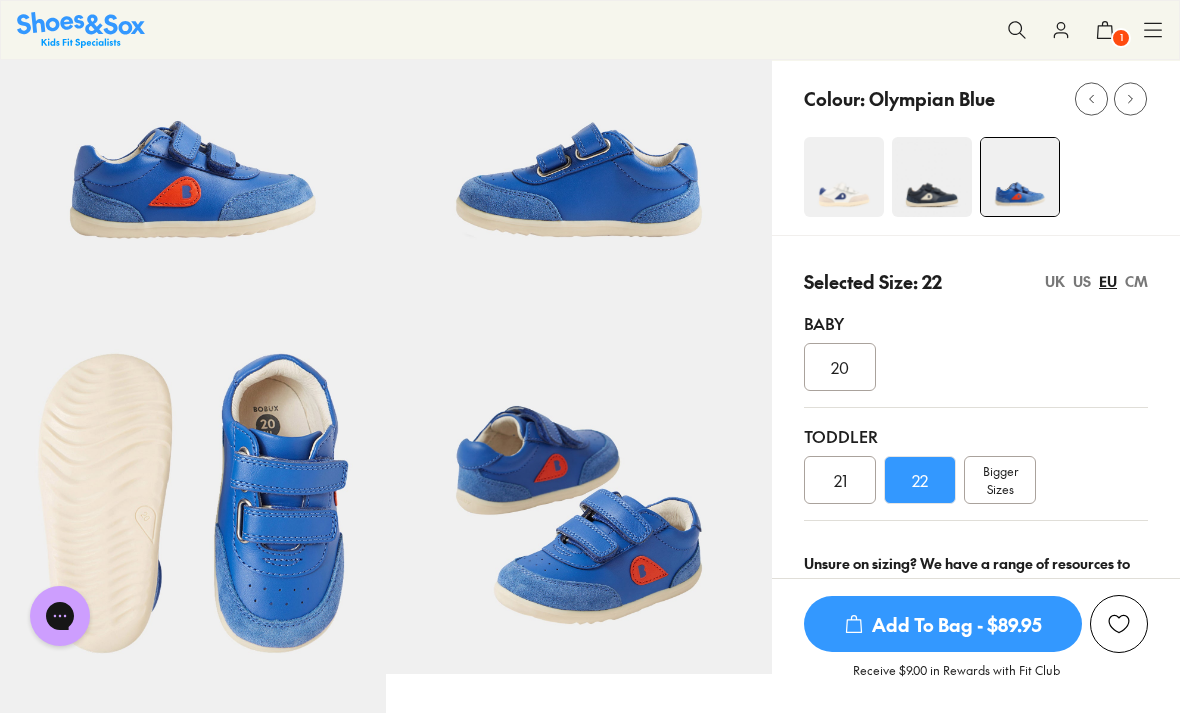 scroll, scrollTop: 214, scrollLeft: 0, axis: vertical 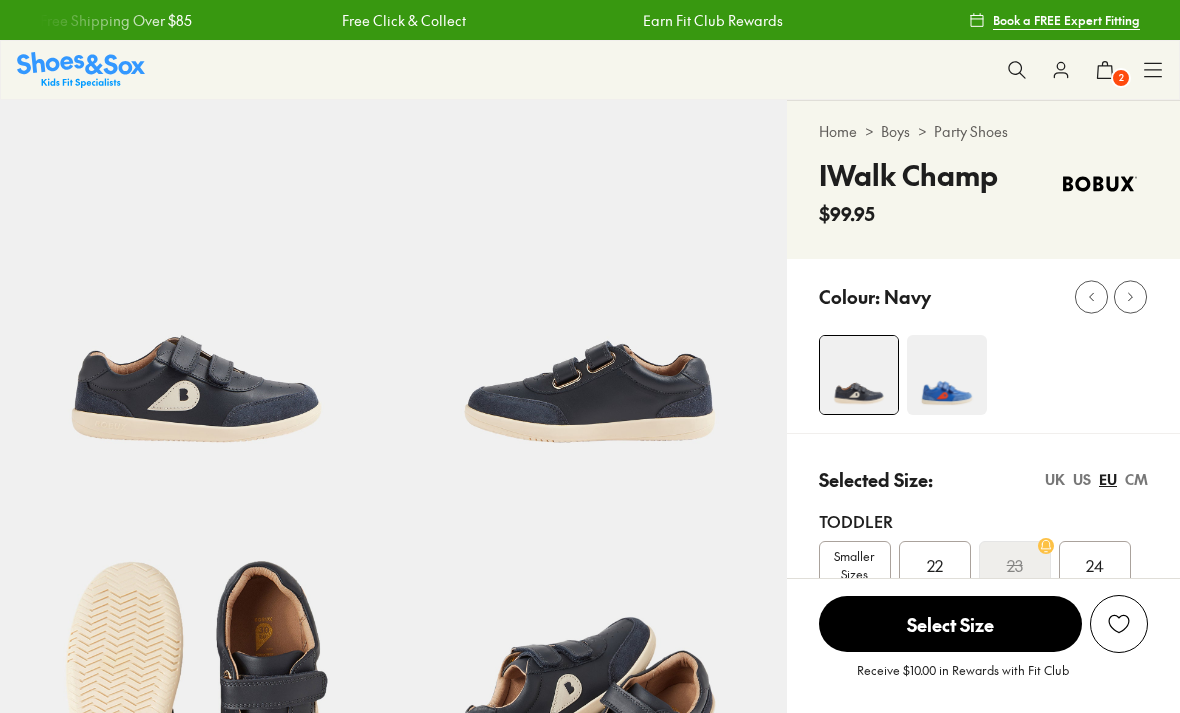 select on "*" 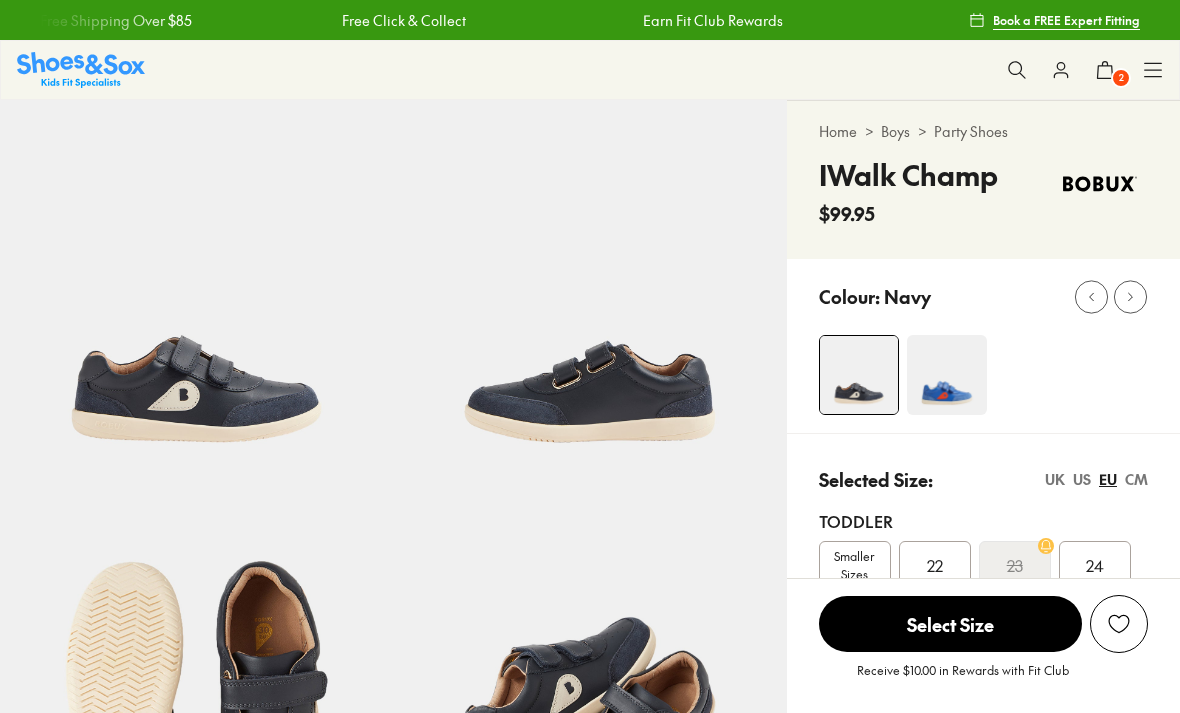 scroll, scrollTop: 0, scrollLeft: 0, axis: both 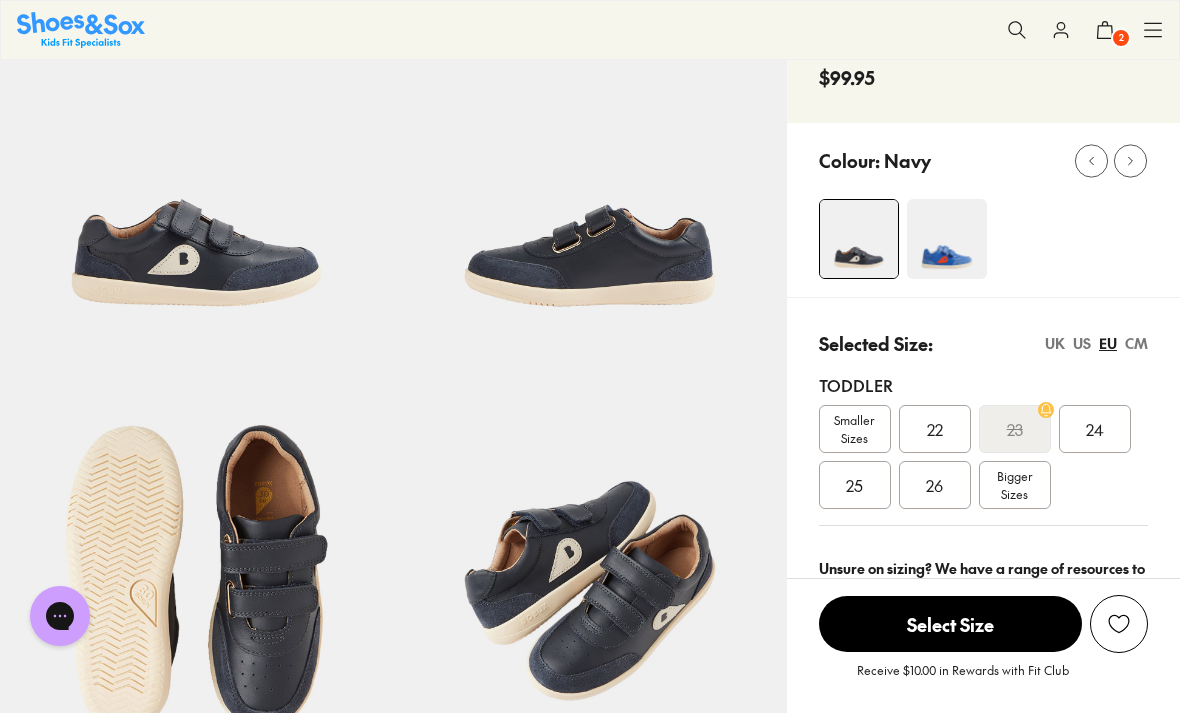 click at bounding box center [947, 239] 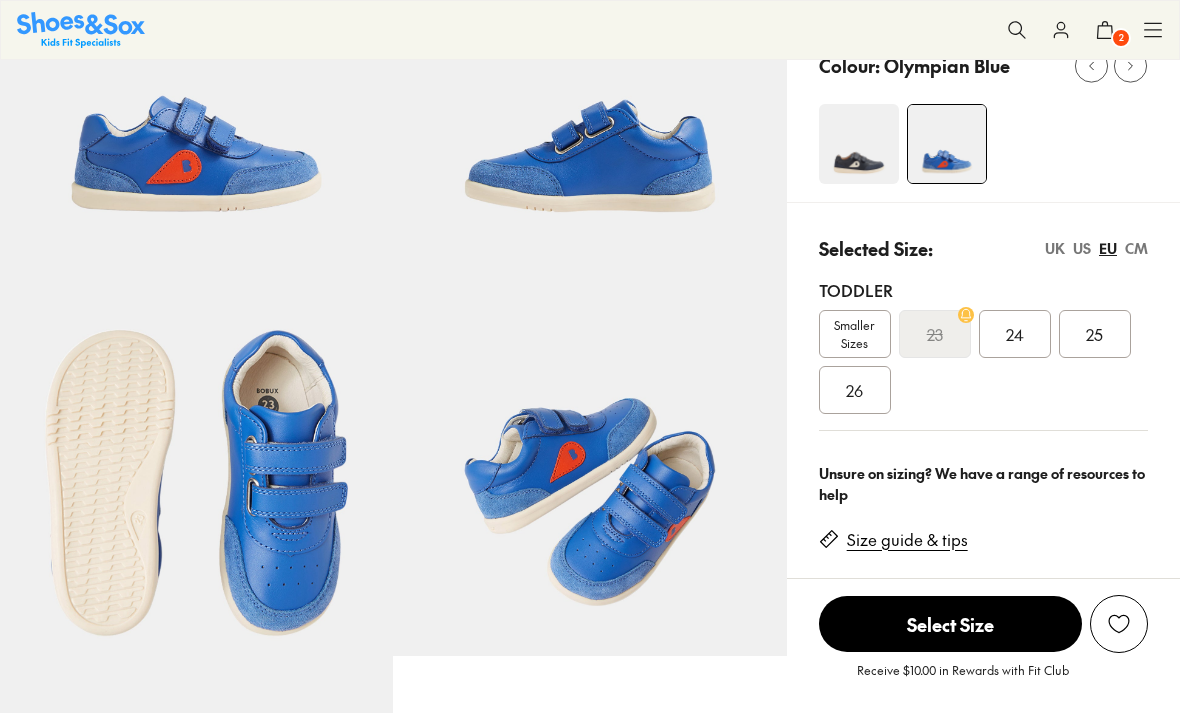 scroll, scrollTop: 231, scrollLeft: 0, axis: vertical 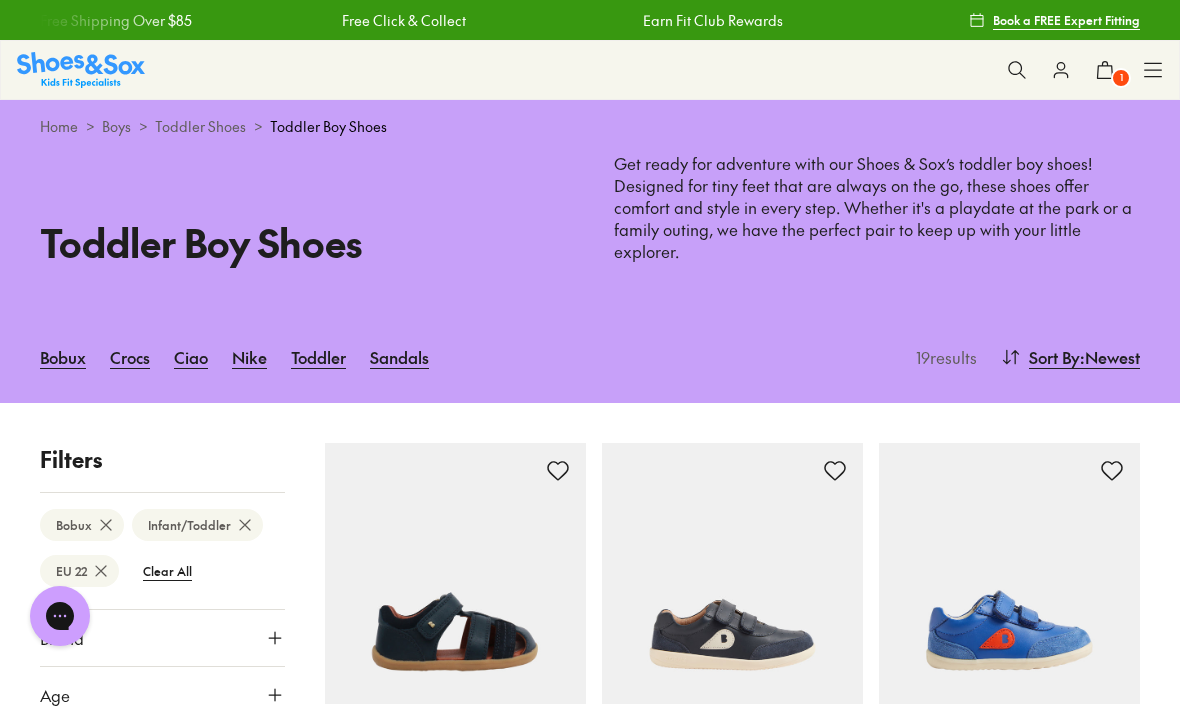 click 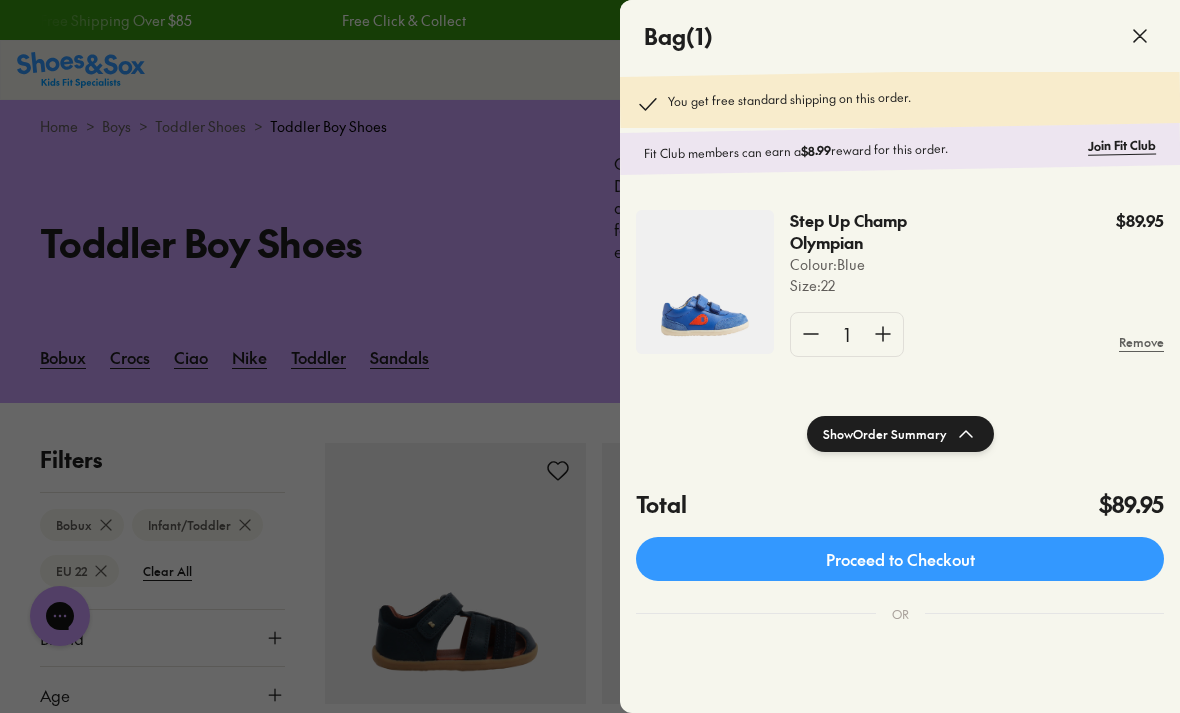 click 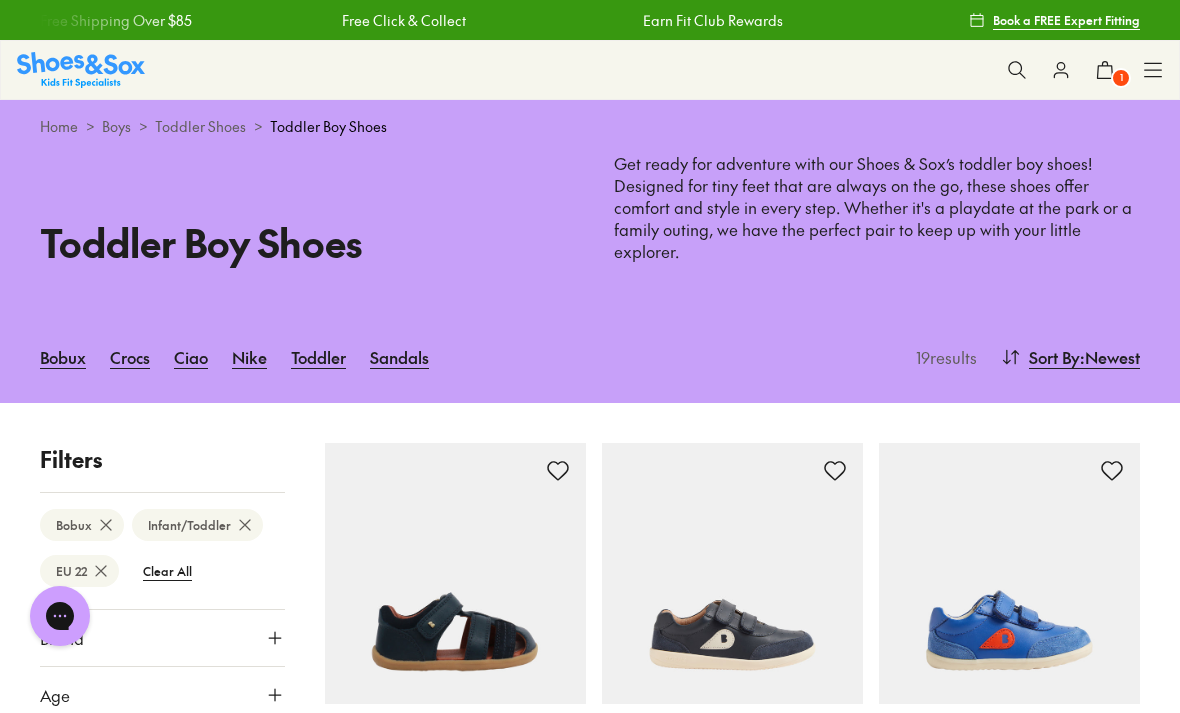 click 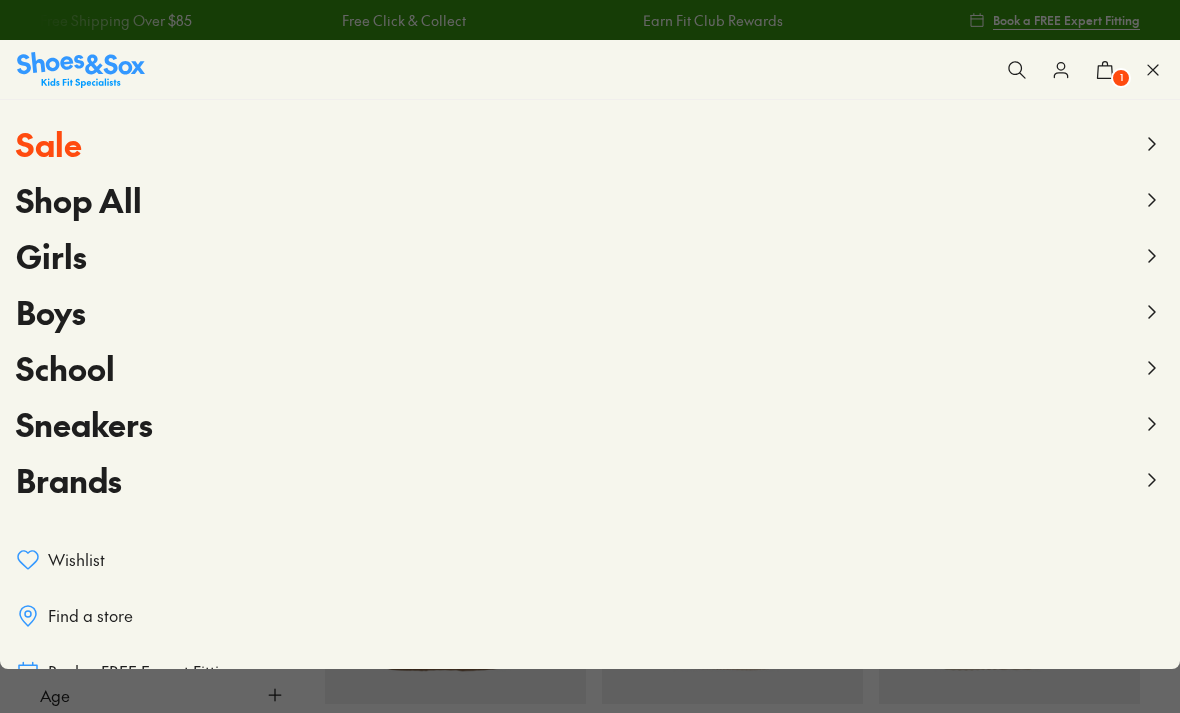 click 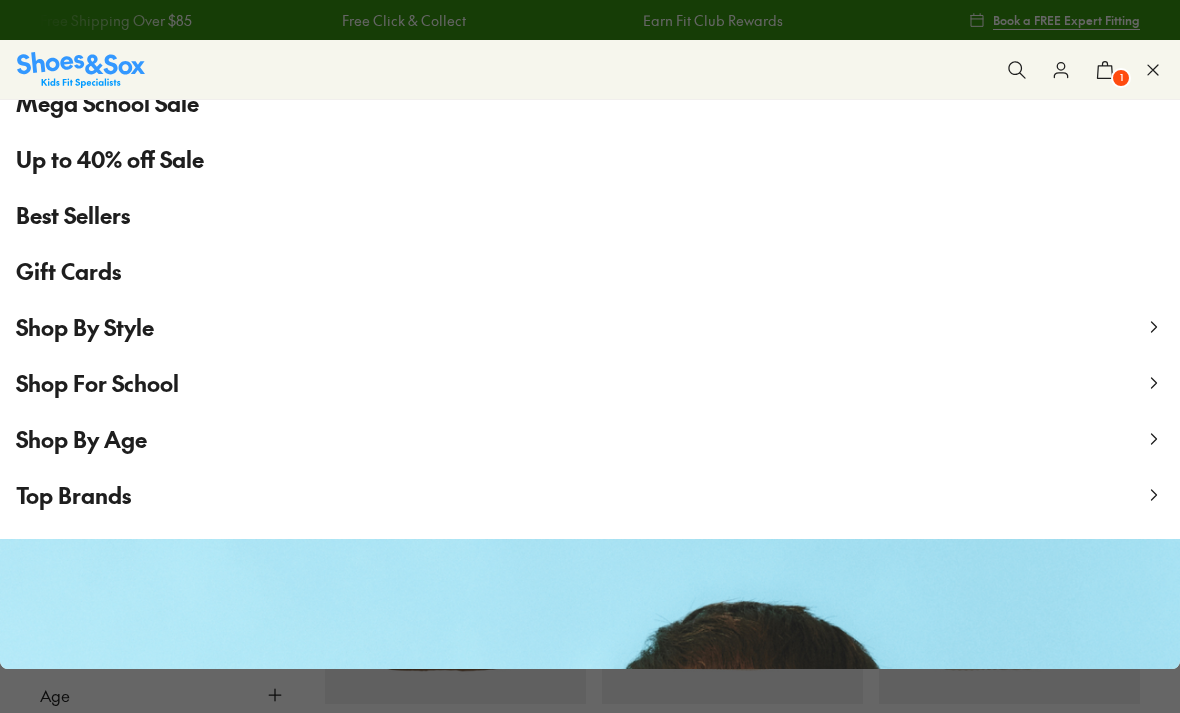 scroll, scrollTop: 248, scrollLeft: 0, axis: vertical 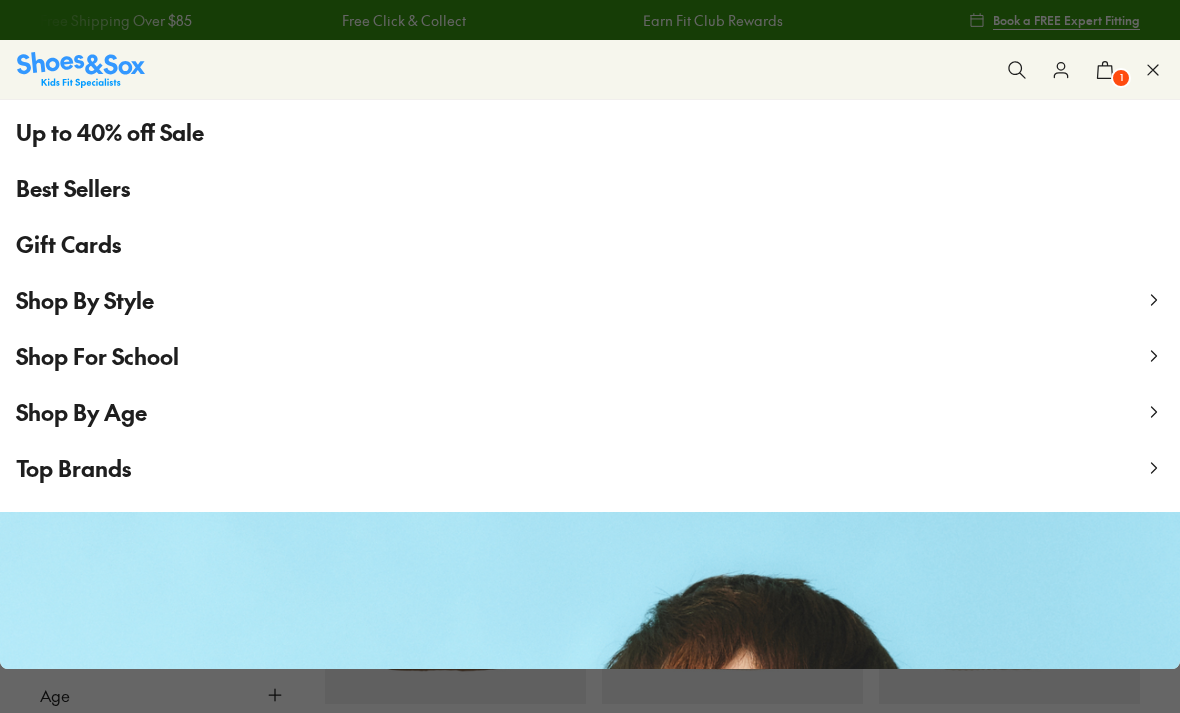 click 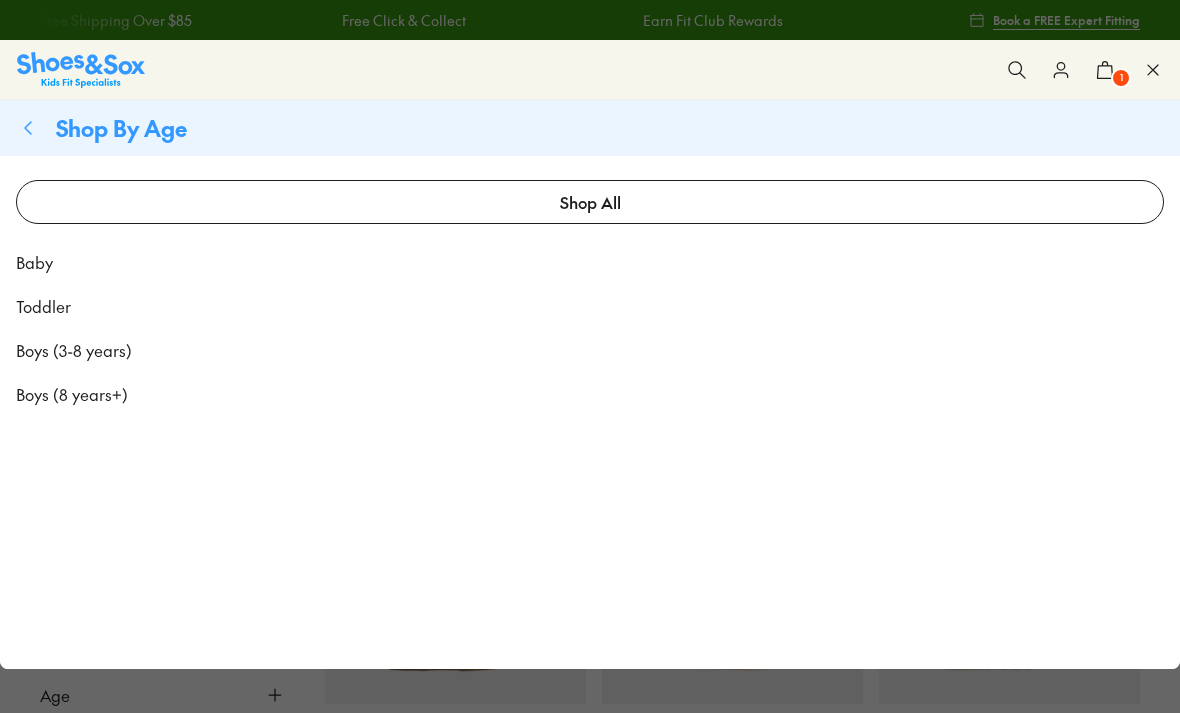click on "Toddler" at bounding box center (43, 306) 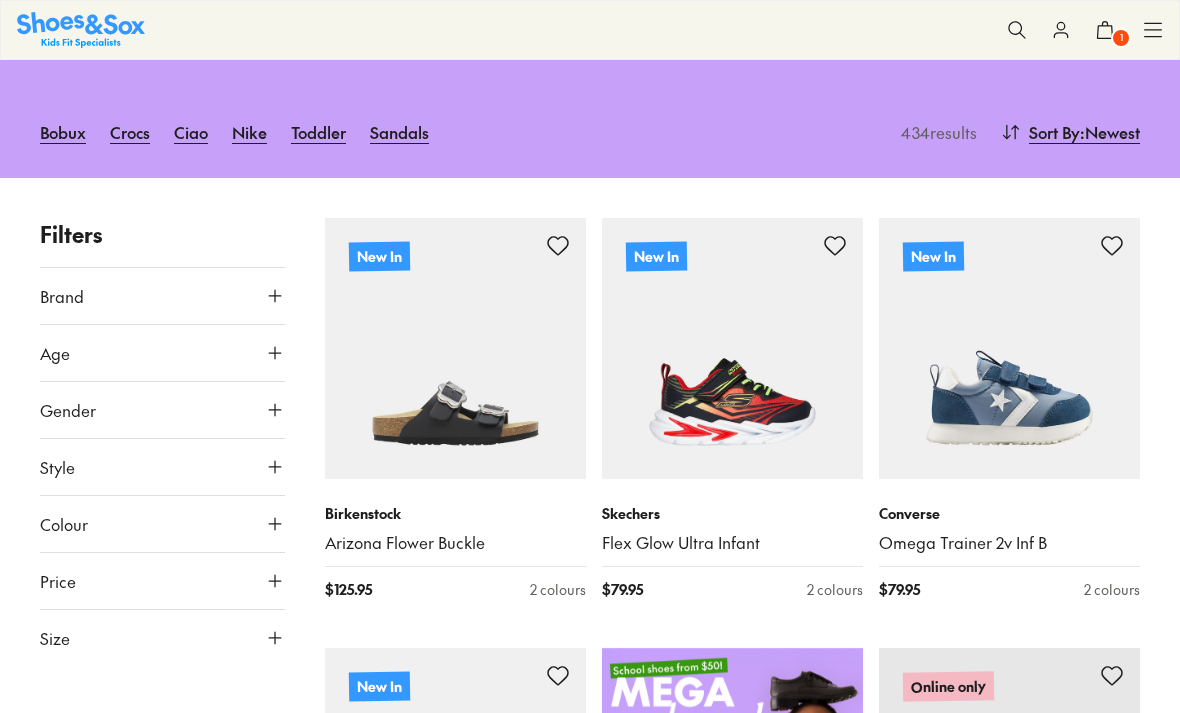 scroll, scrollTop: 225, scrollLeft: 0, axis: vertical 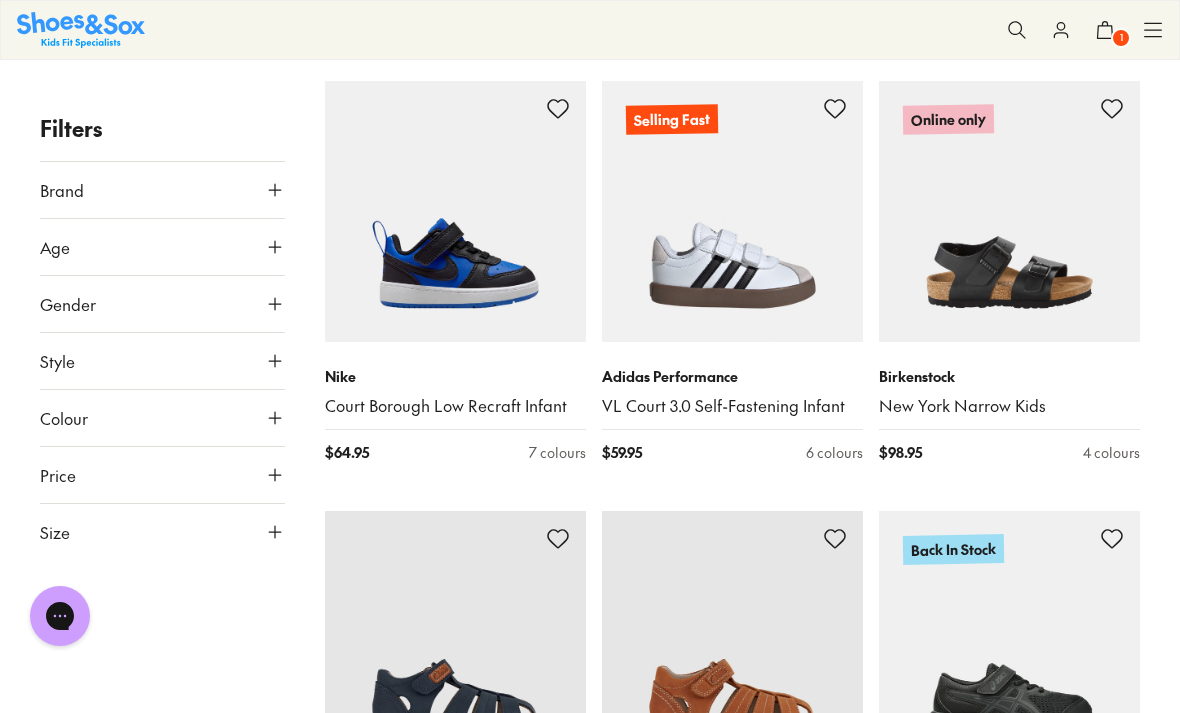 type on "***" 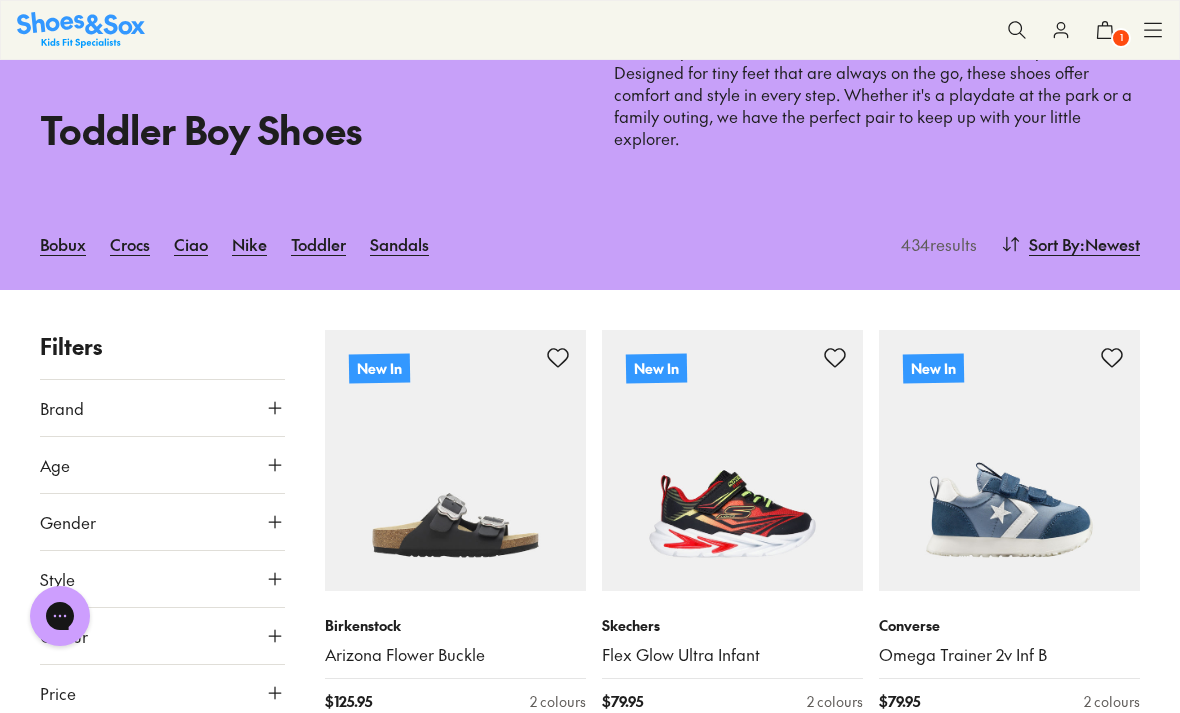 scroll, scrollTop: 0, scrollLeft: 0, axis: both 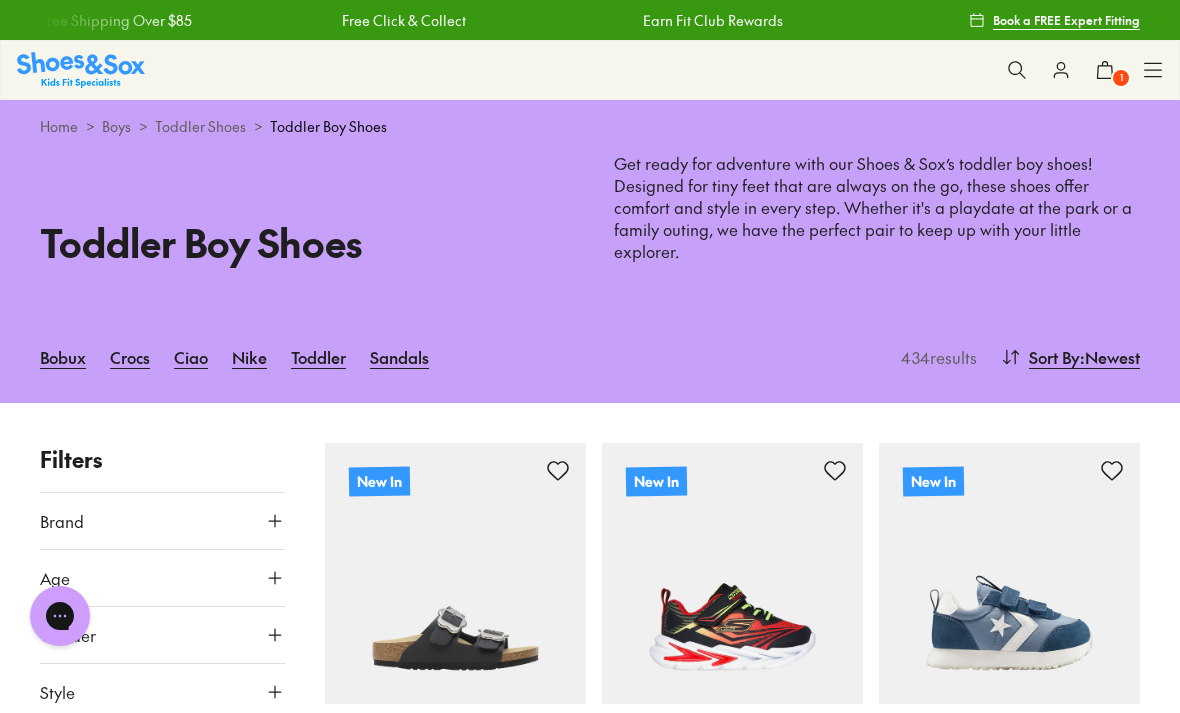 click 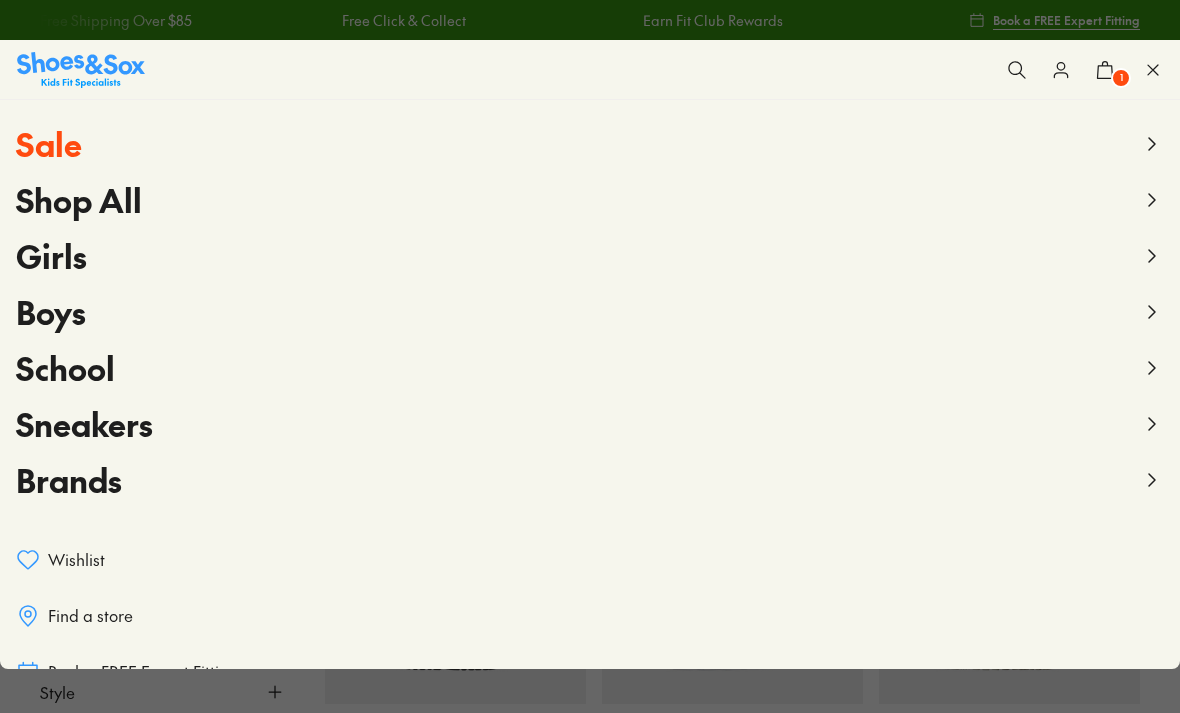 click 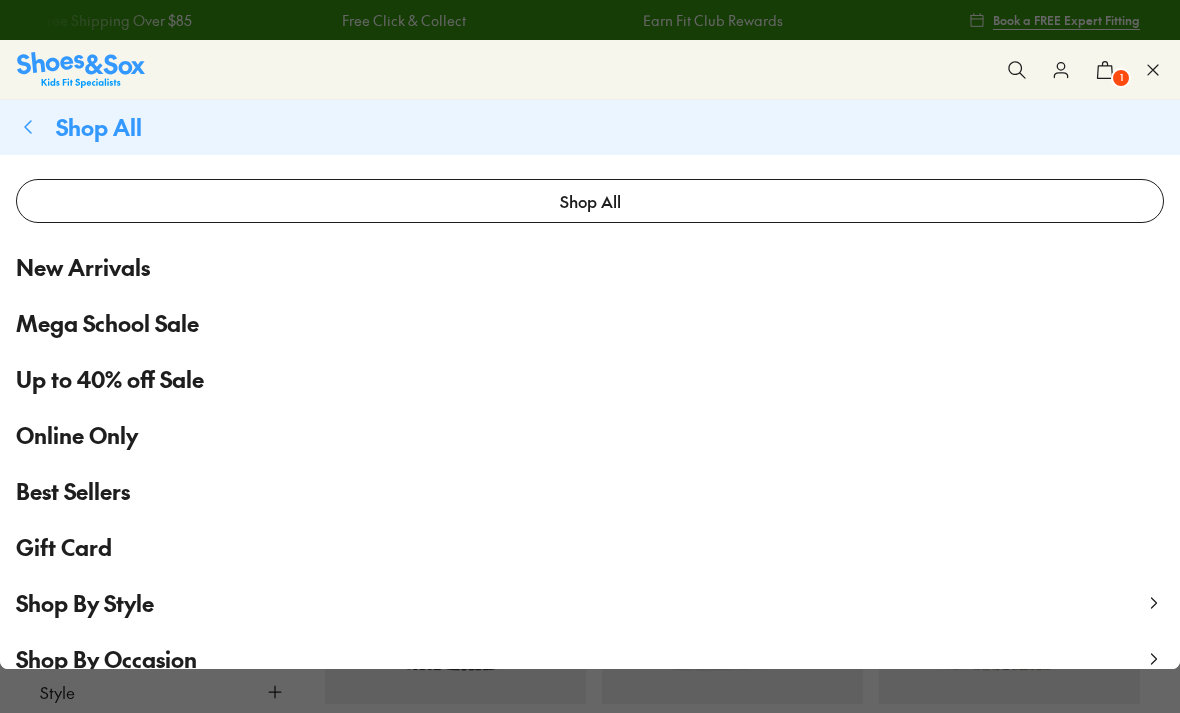 scroll, scrollTop: 0, scrollLeft: 0, axis: both 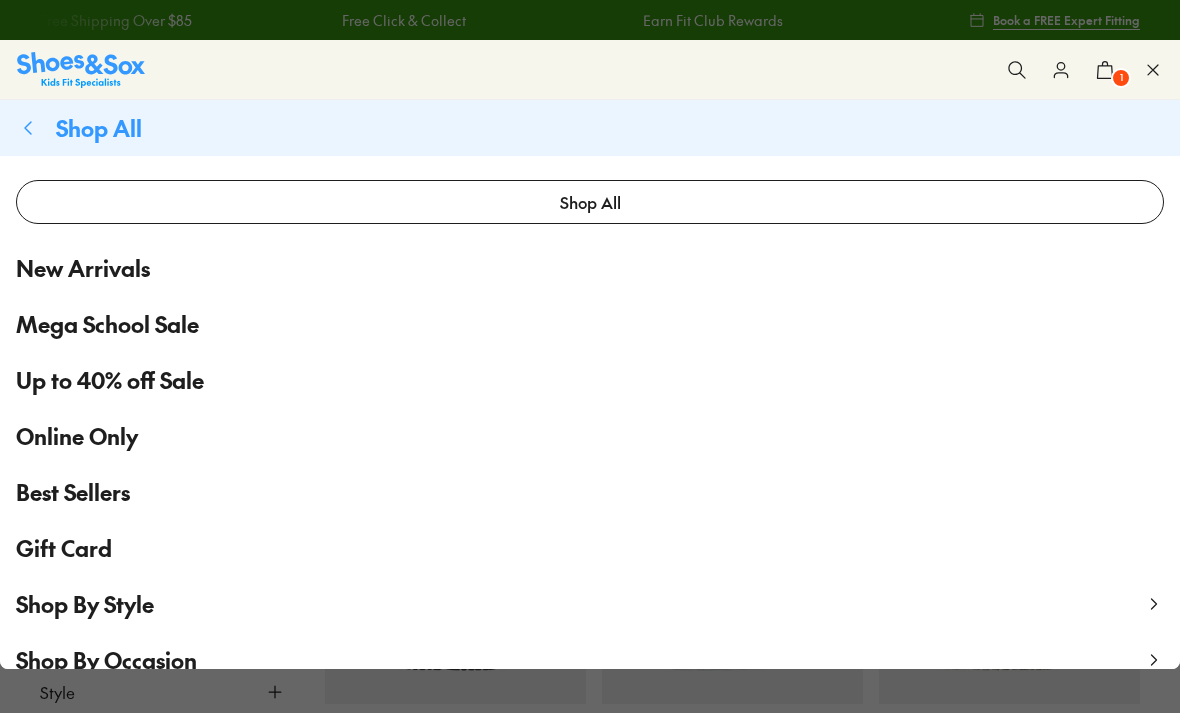 click 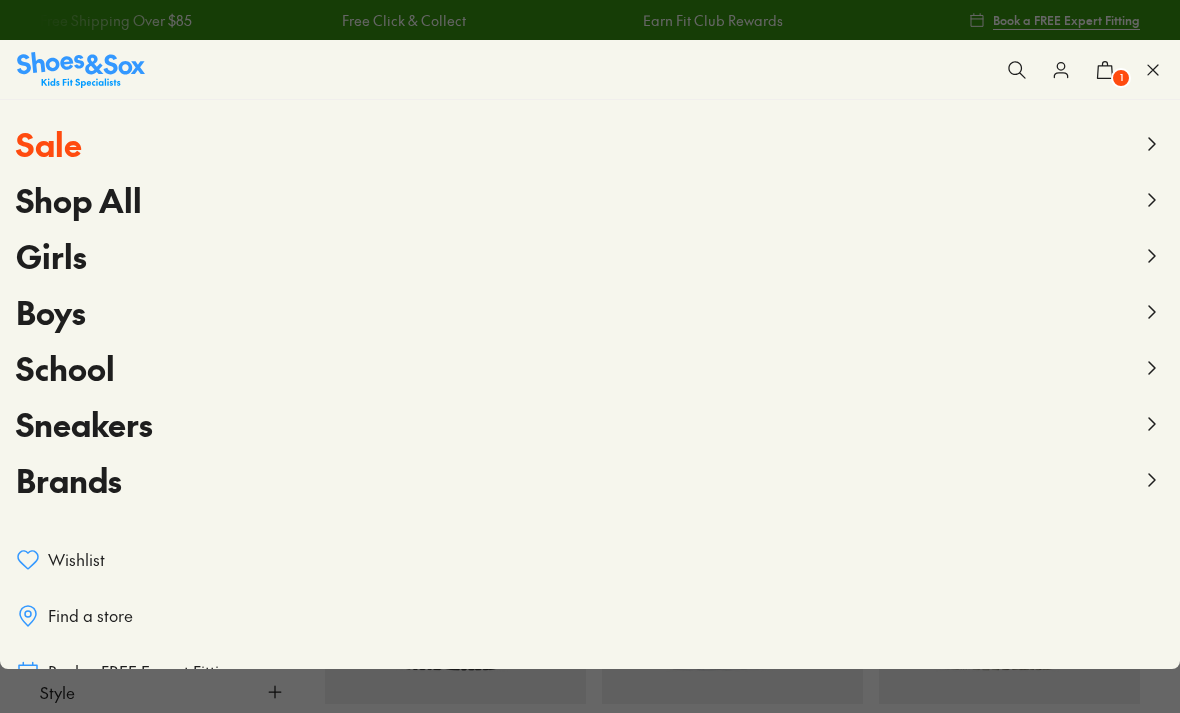 click 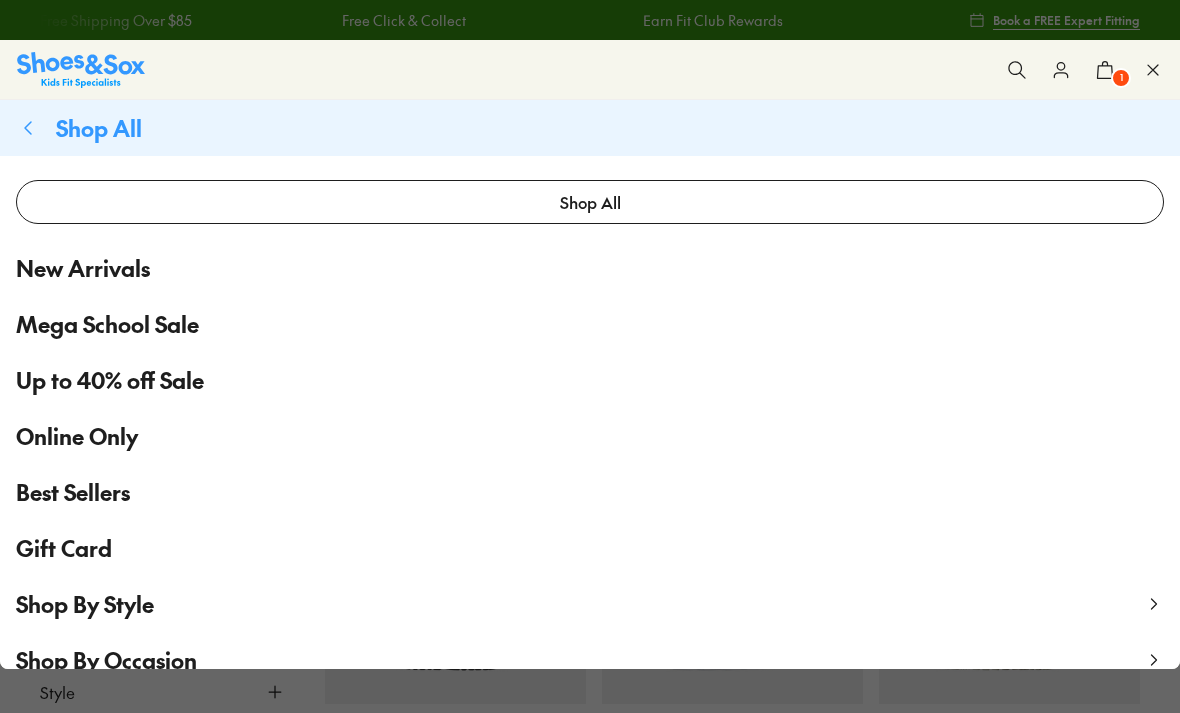 scroll, scrollTop: 0, scrollLeft: 0, axis: both 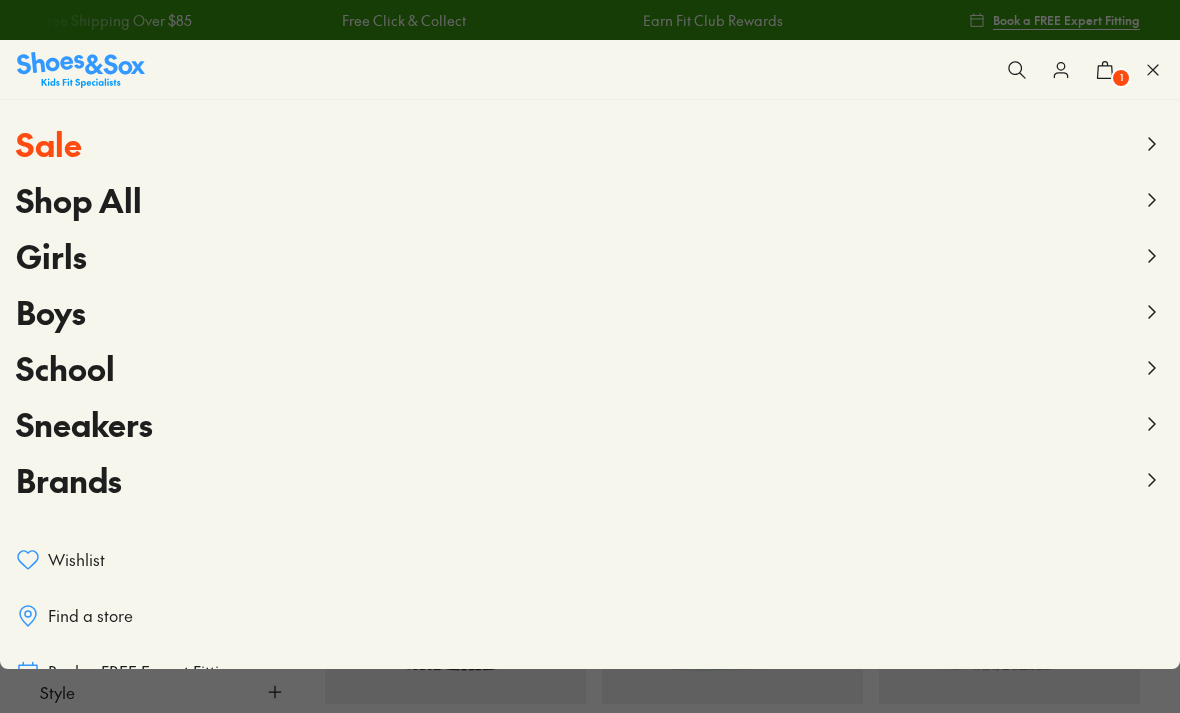 click 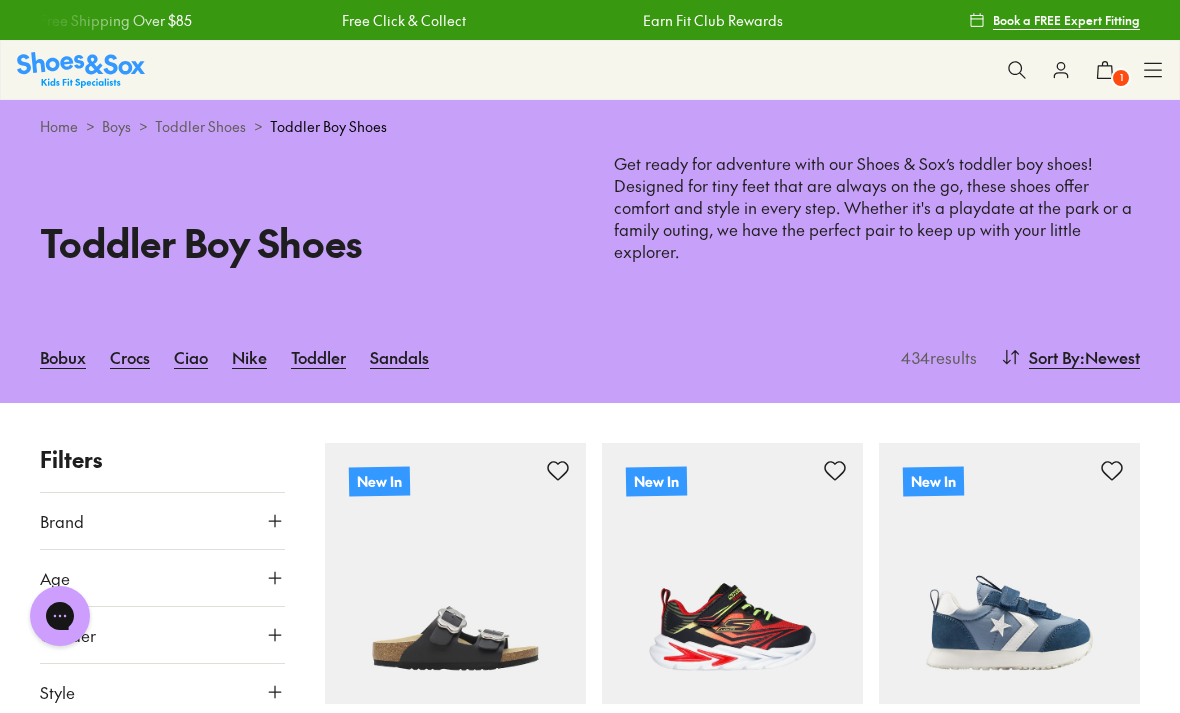 click 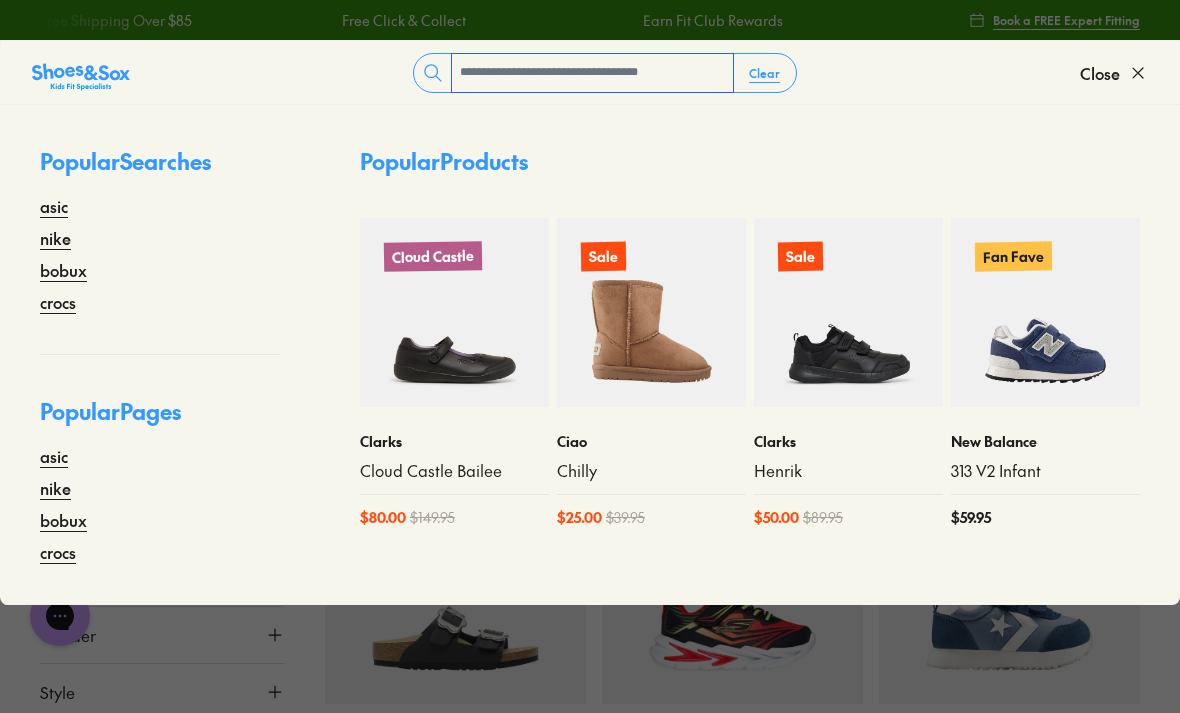 click at bounding box center [592, 73] 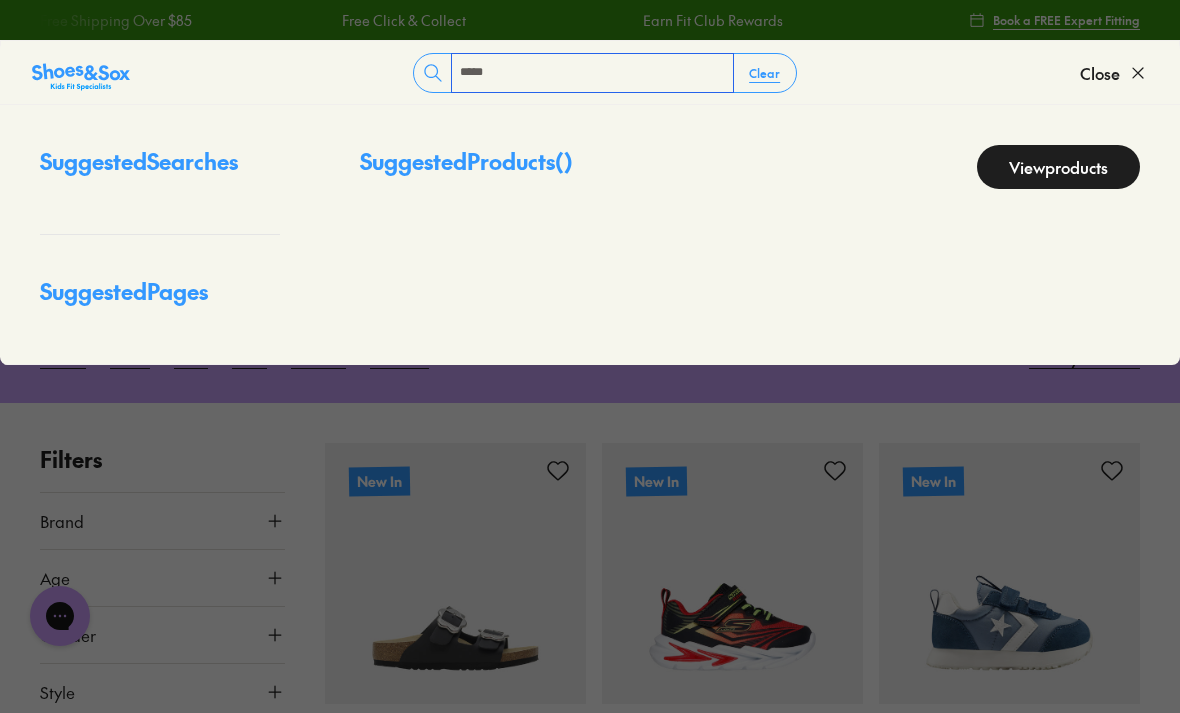 type on "*****" 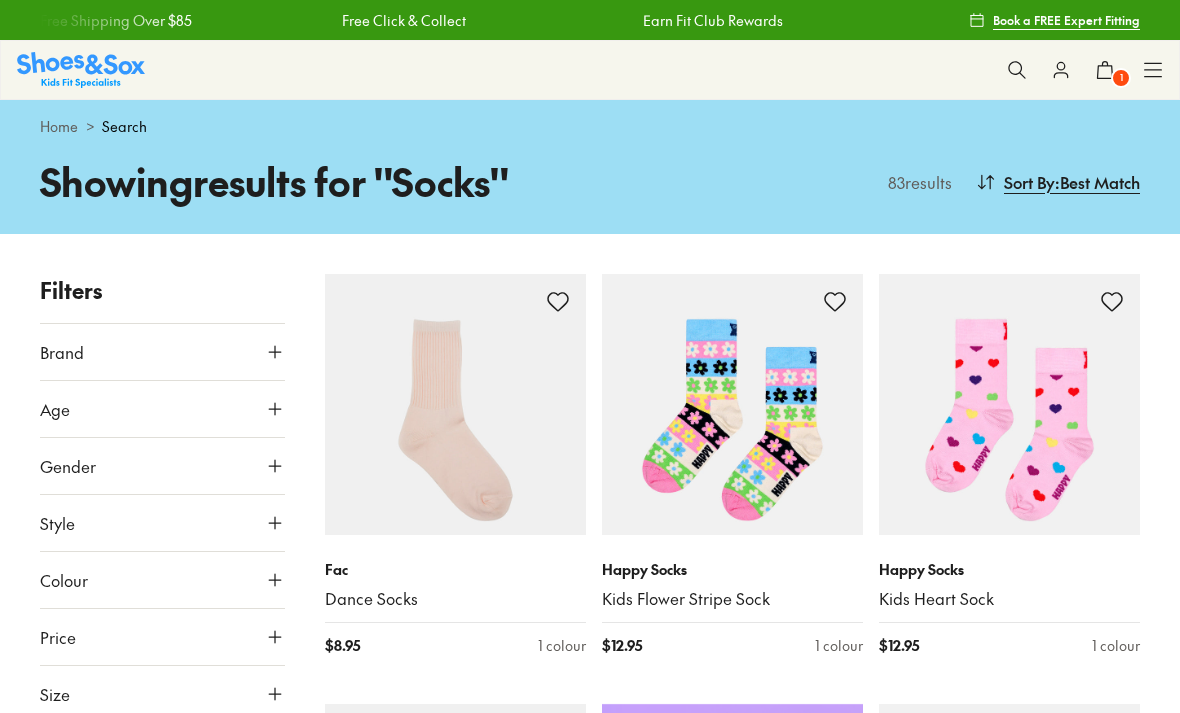 scroll, scrollTop: 0, scrollLeft: 0, axis: both 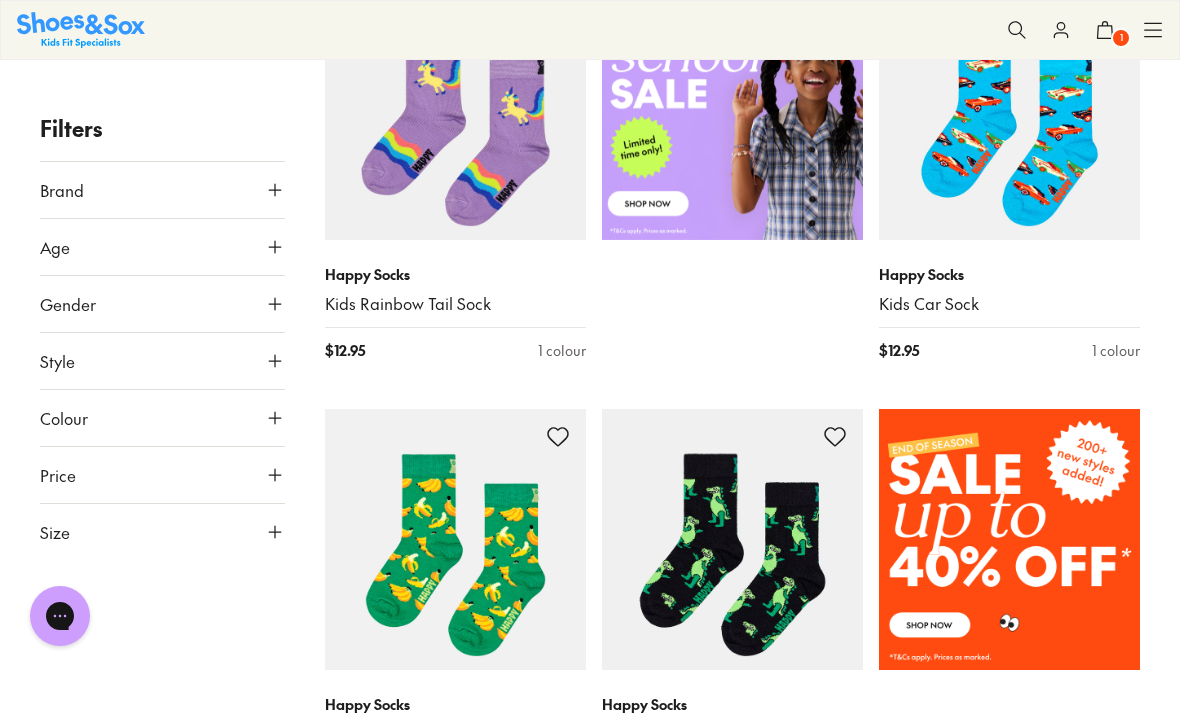 click on "Age" at bounding box center [162, 247] 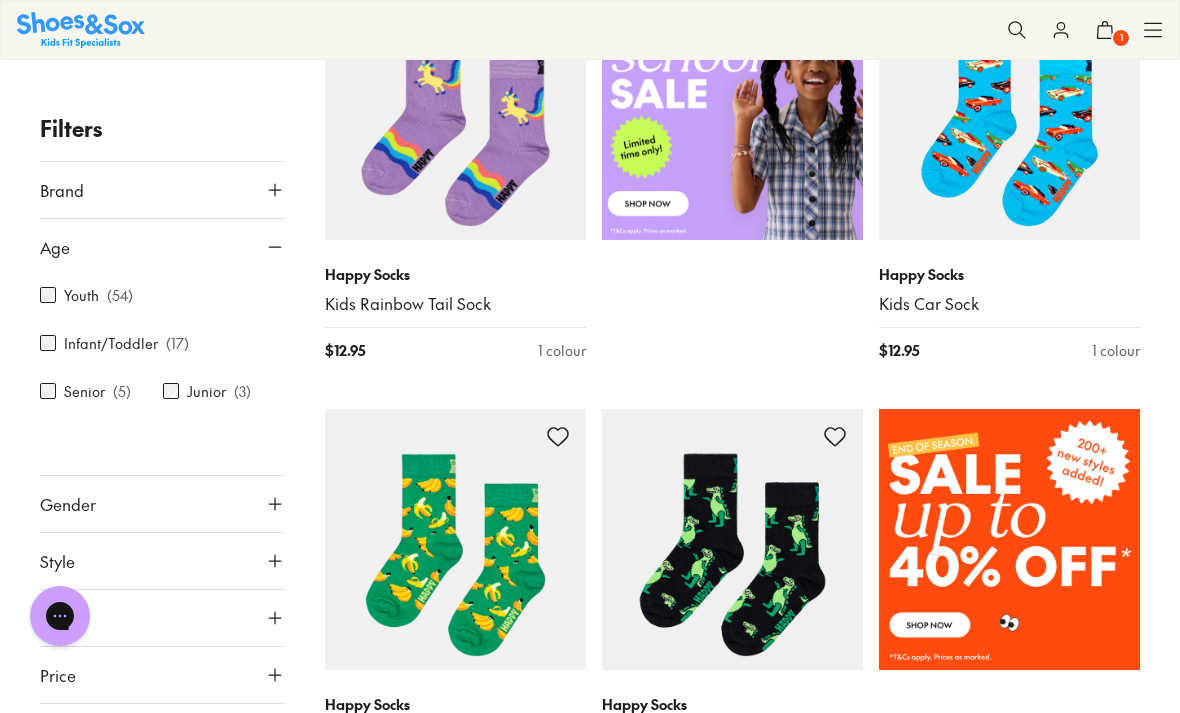 scroll, scrollTop: 33, scrollLeft: 0, axis: vertical 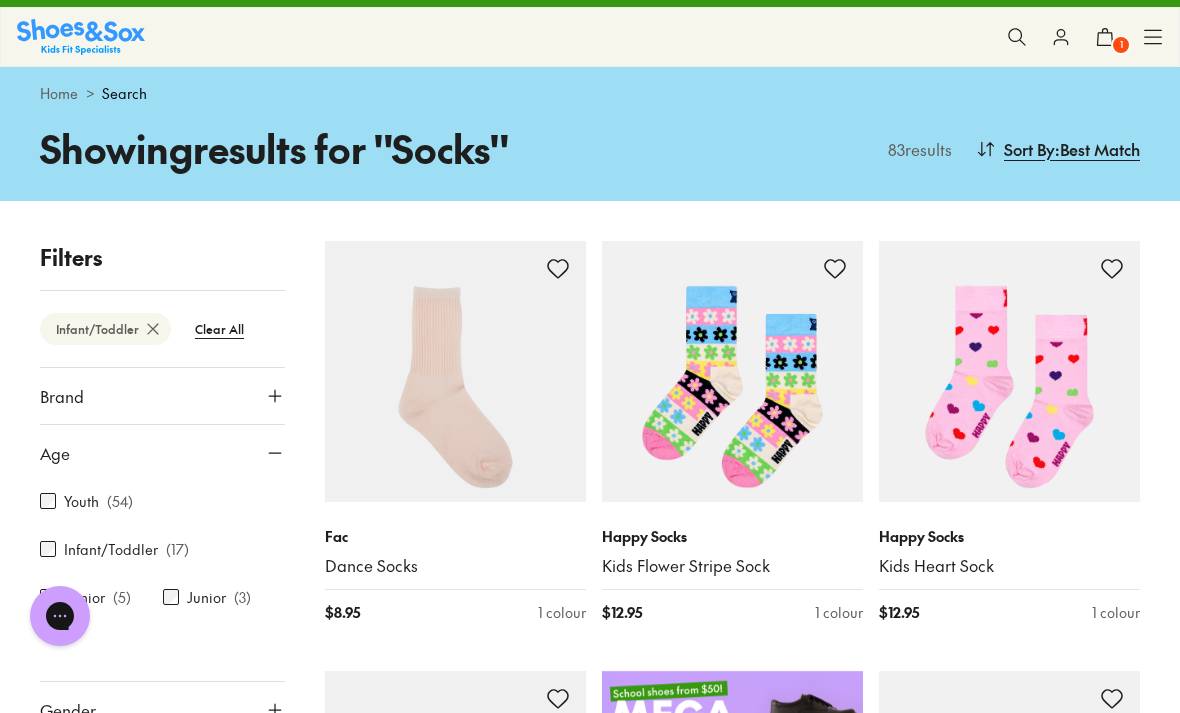 type on "***" 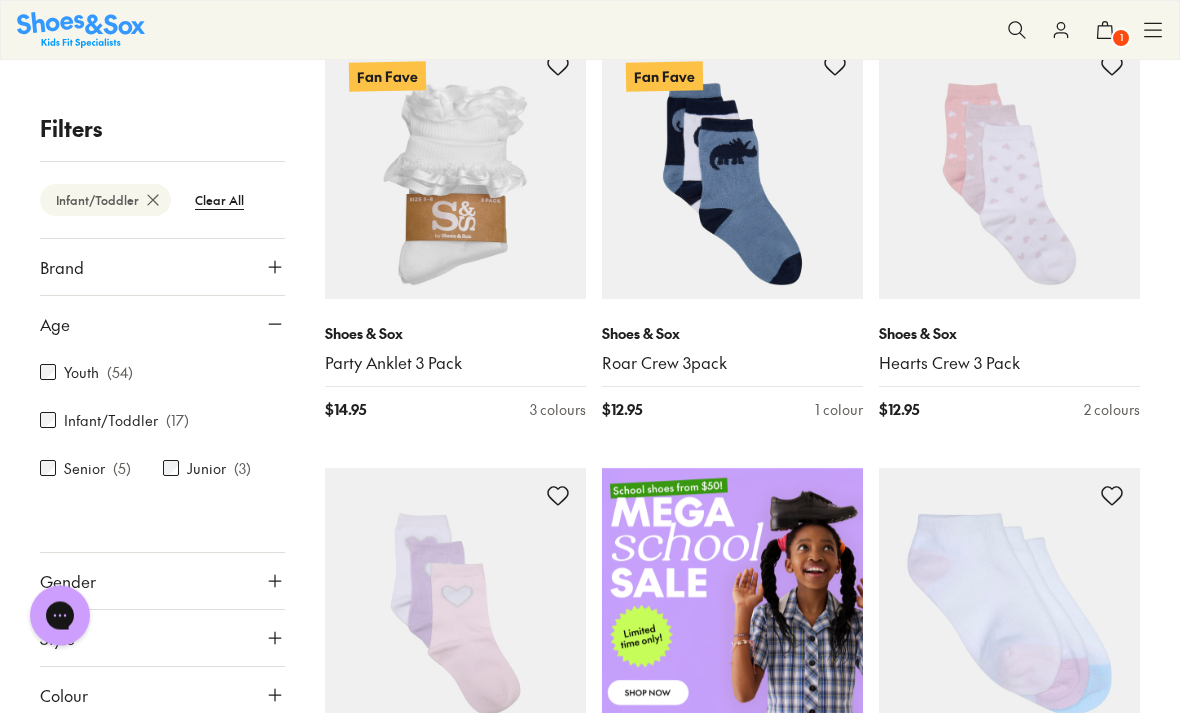 scroll, scrollTop: 0, scrollLeft: 0, axis: both 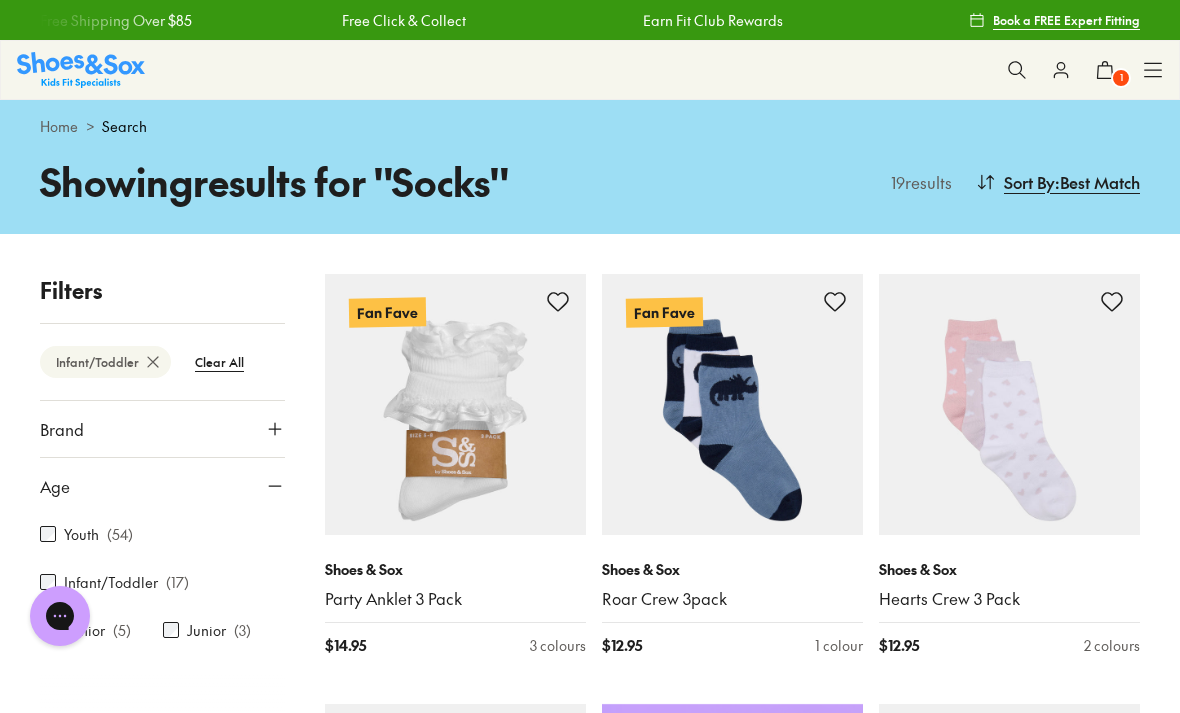 click on "Book a FREE Expert Fitting" at bounding box center (1054, 20) 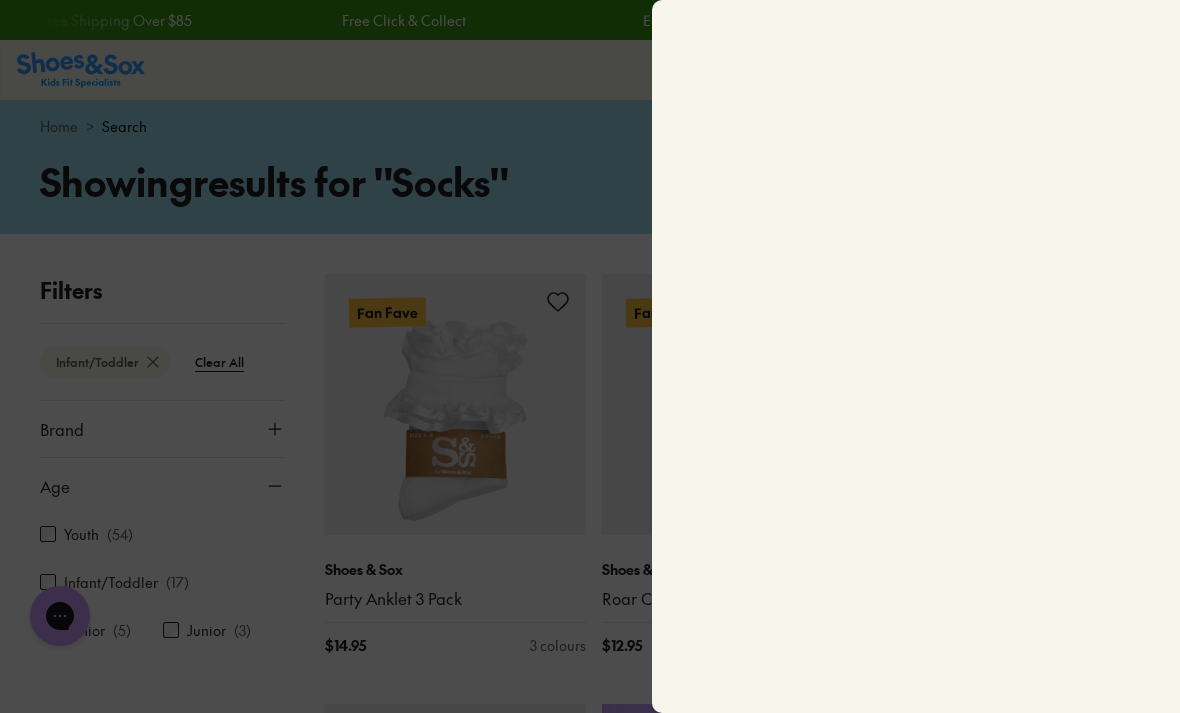 click at bounding box center [590, 356] 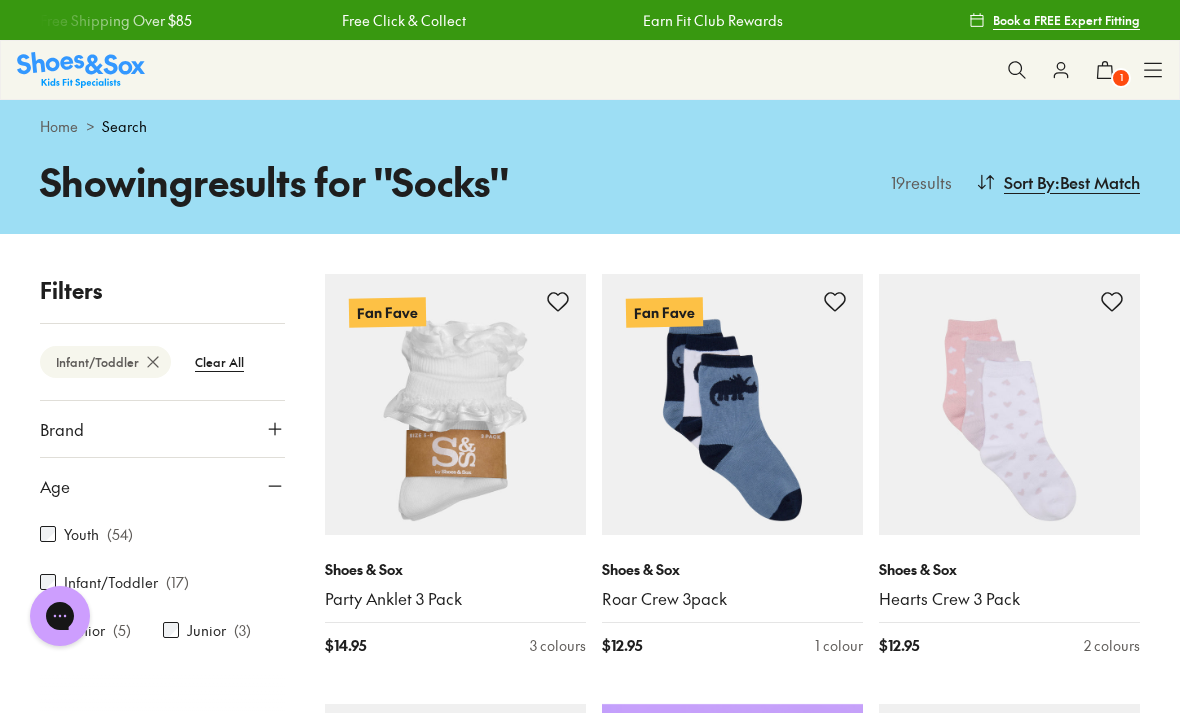 click 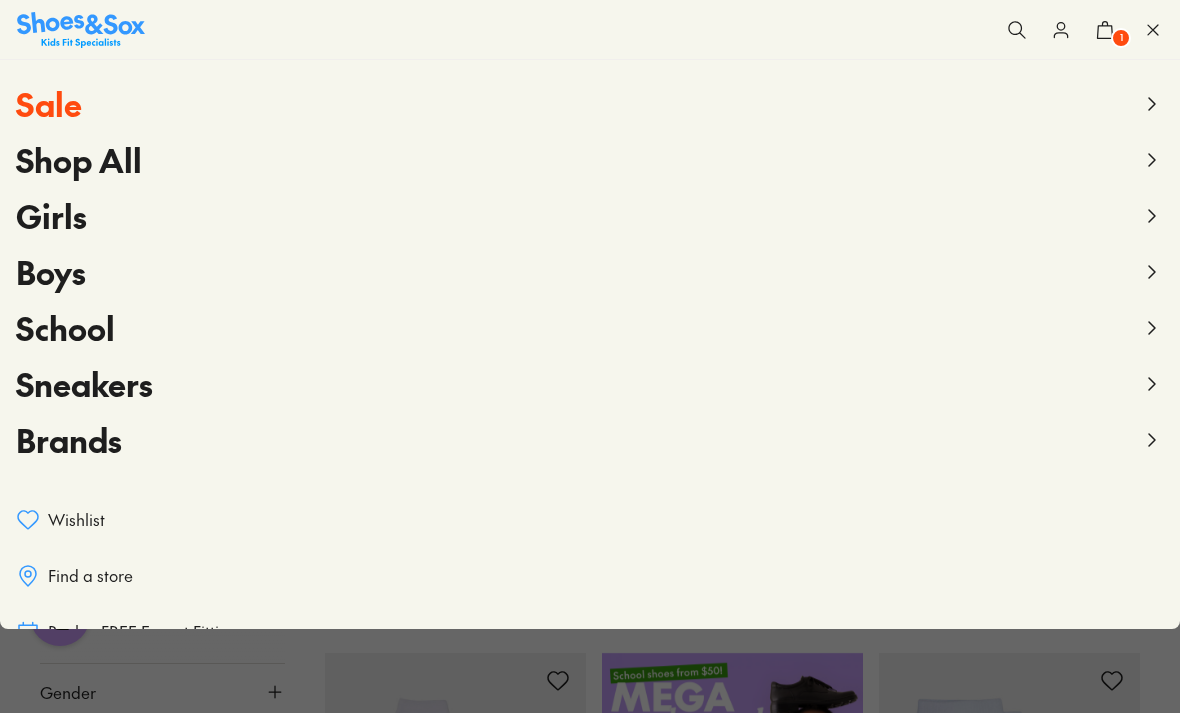 scroll, scrollTop: 55, scrollLeft: 0, axis: vertical 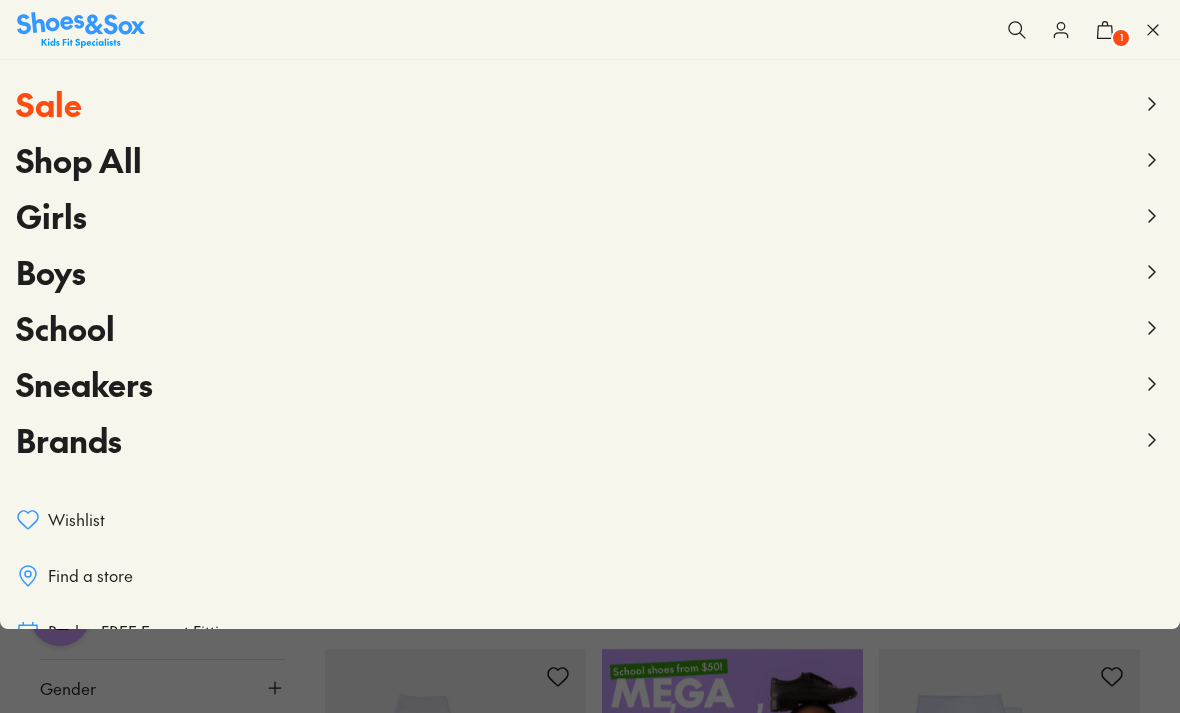 click on "Find a store" at bounding box center [590, 576] 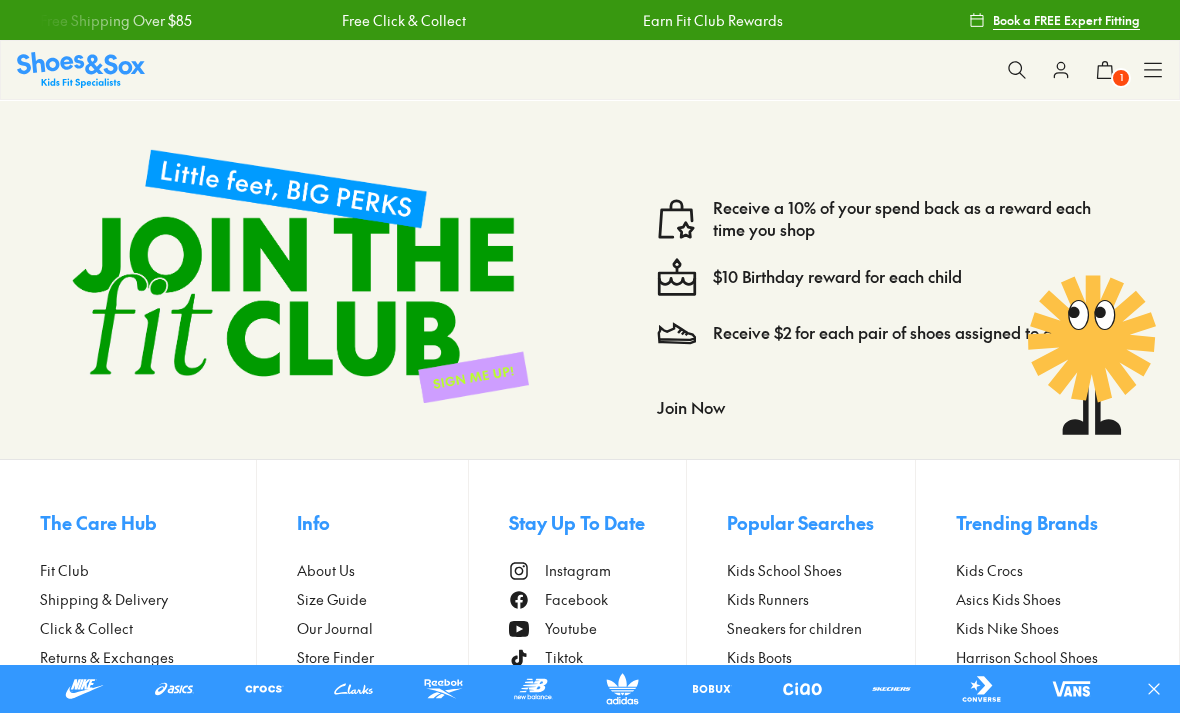 scroll, scrollTop: 0, scrollLeft: 0, axis: both 